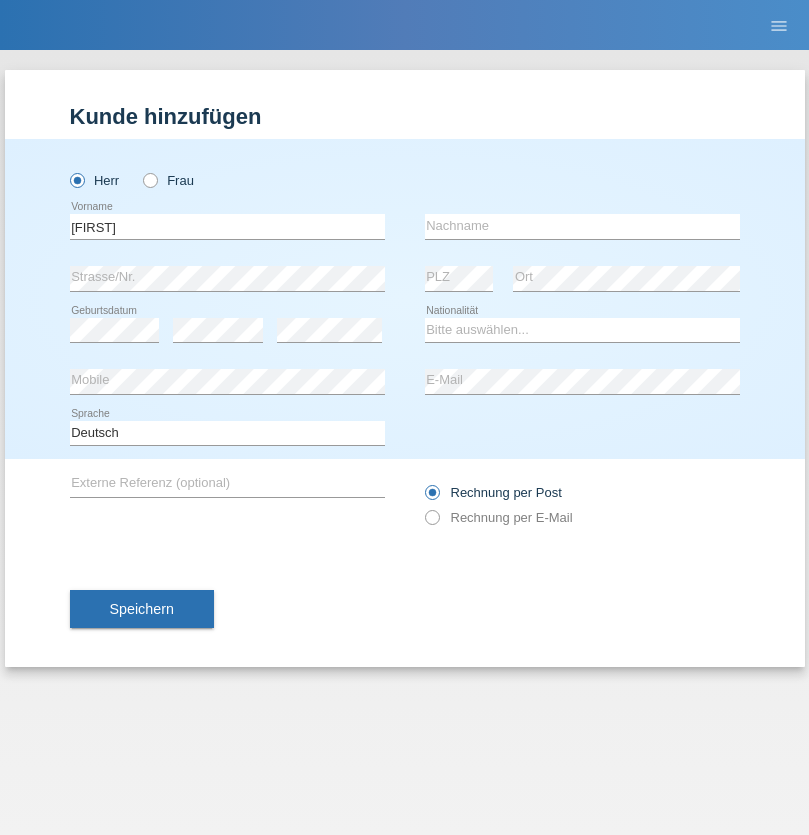 scroll, scrollTop: 0, scrollLeft: 0, axis: both 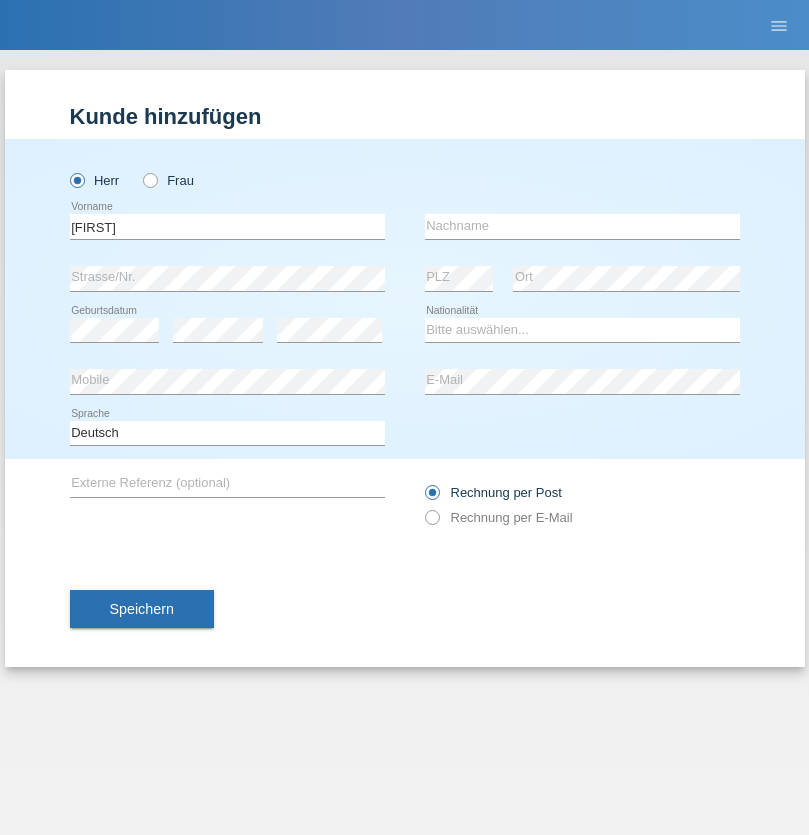 type on "[FIRST]" 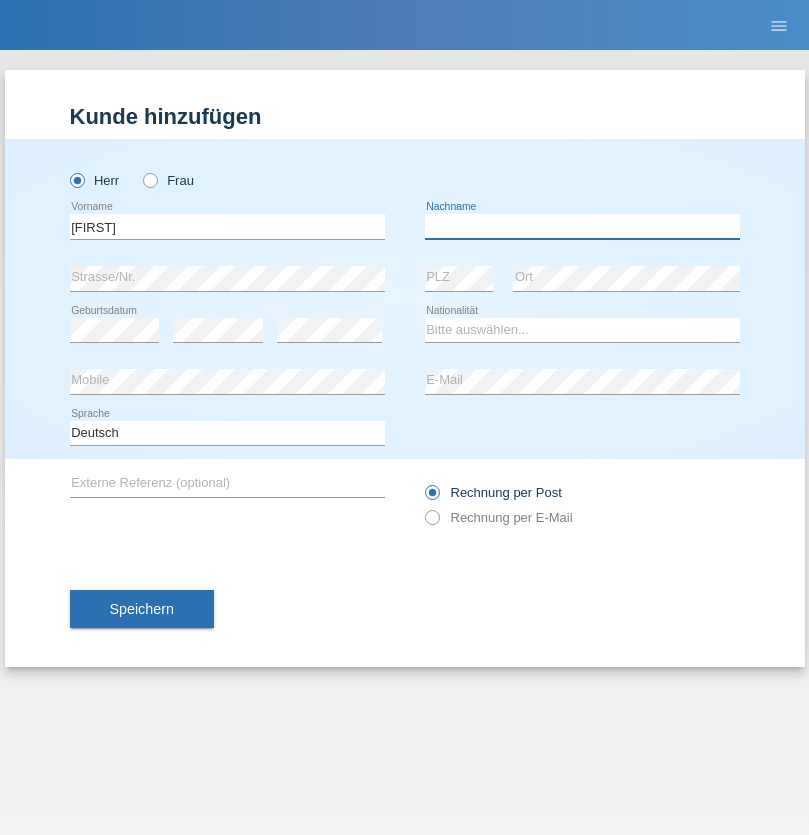 click at bounding box center (582, 226) 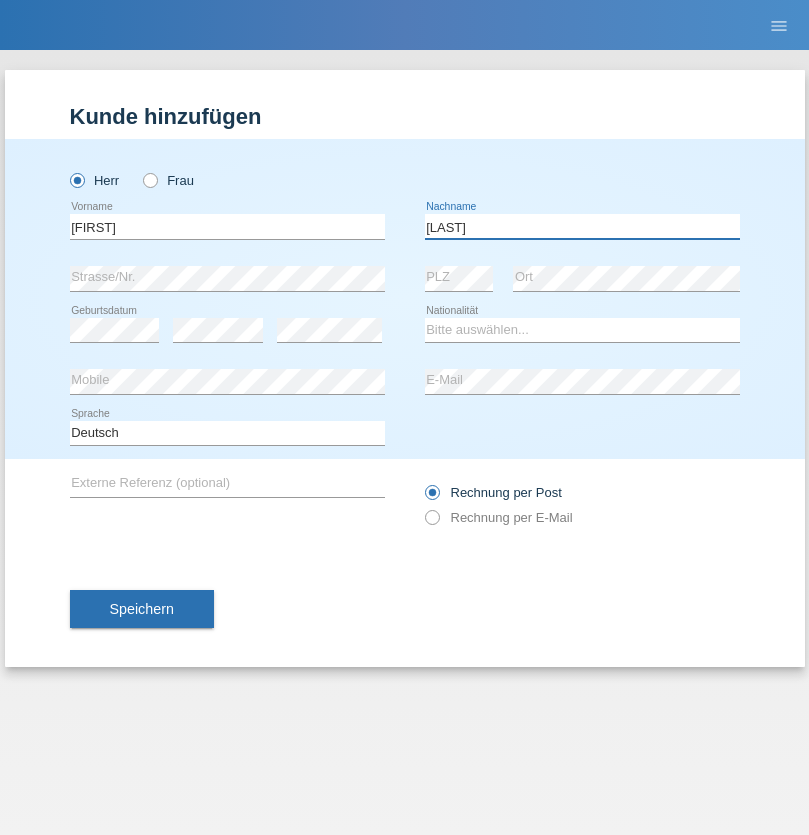 type on "[LAST]" 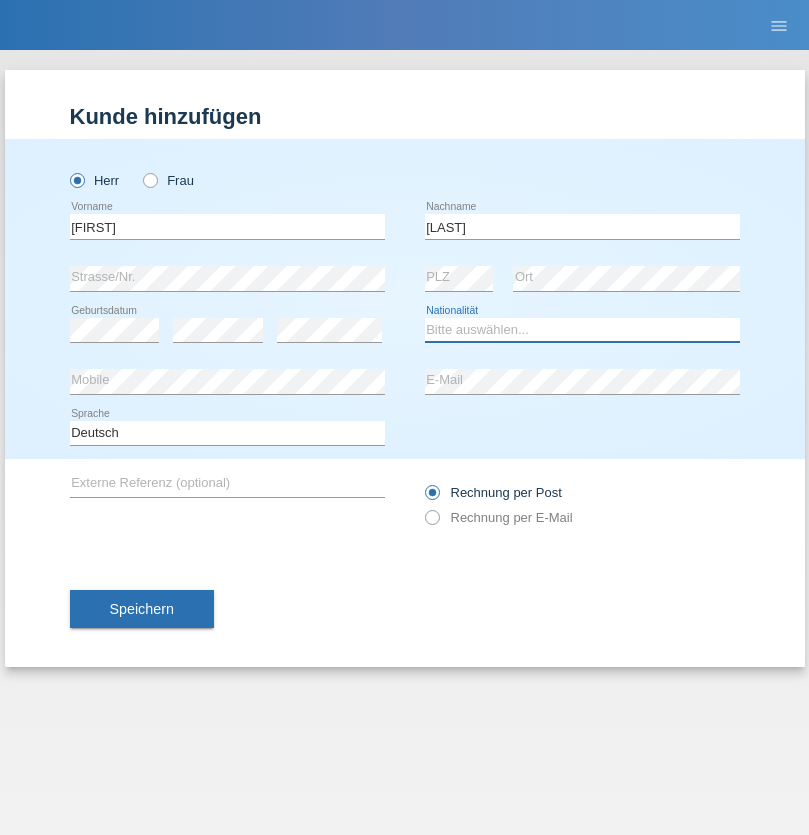 select on "XK" 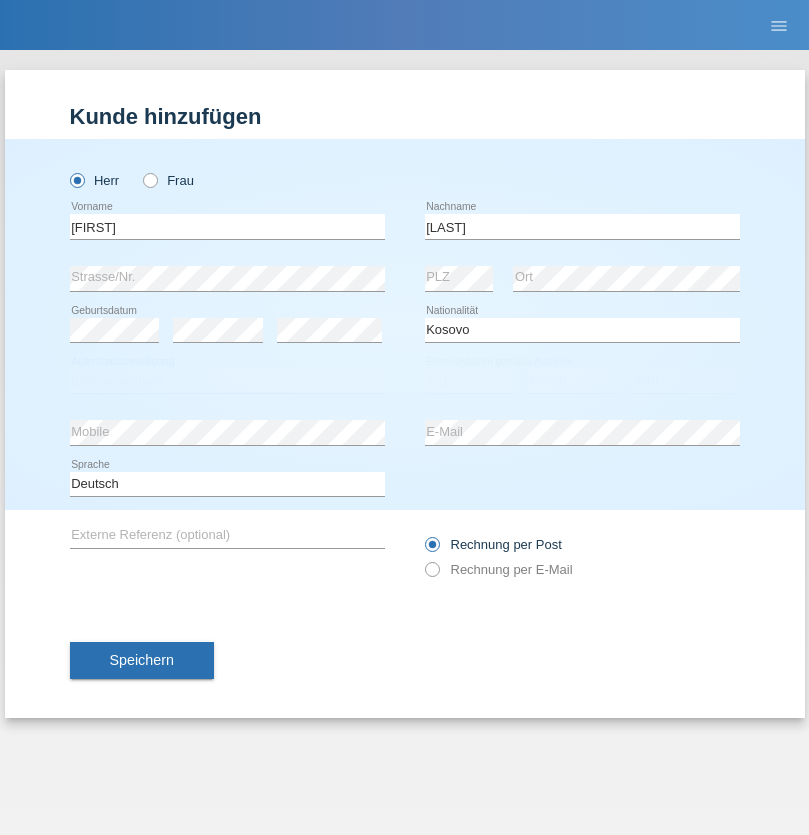 select on "C" 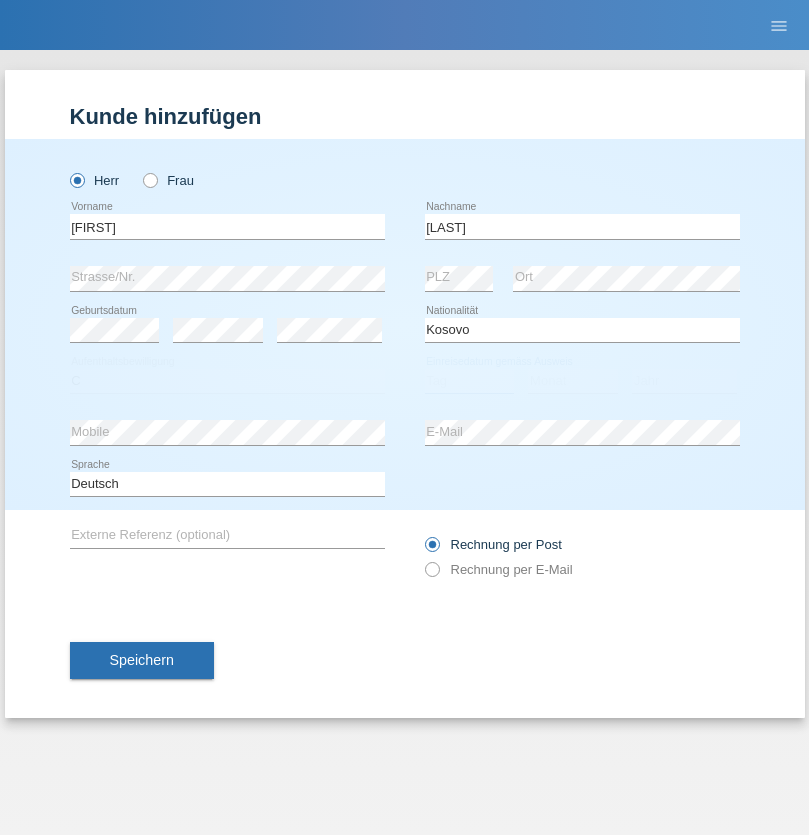 select on "03" 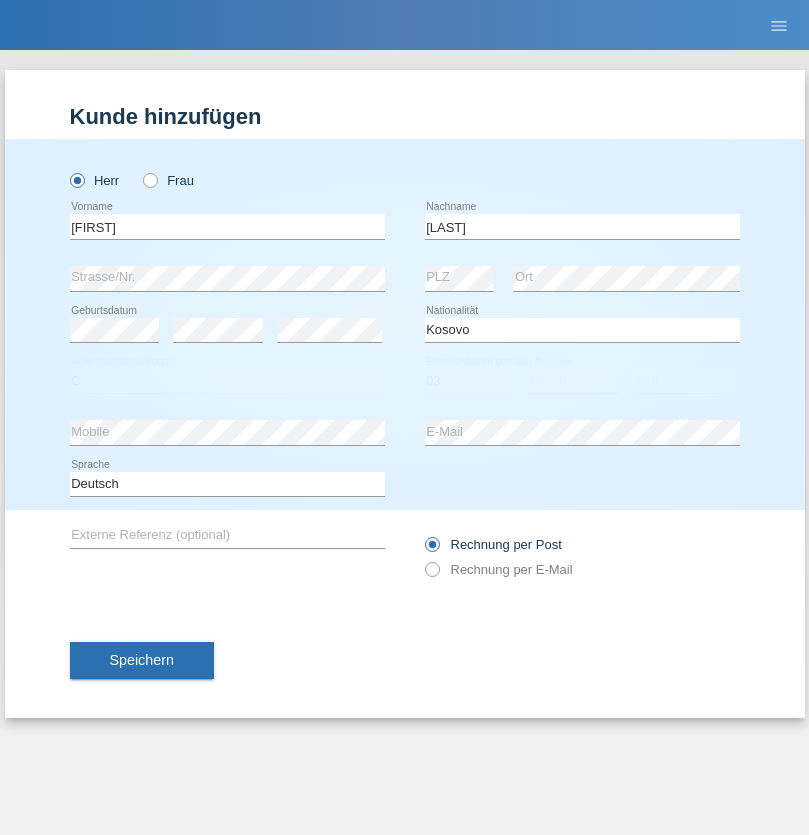 select on "07" 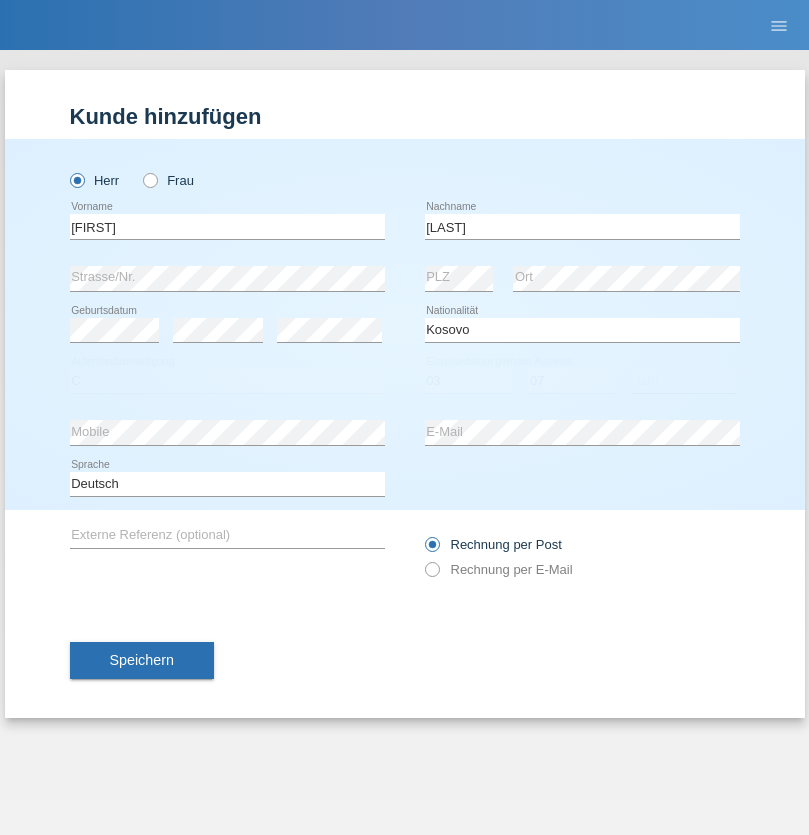 select on "2021" 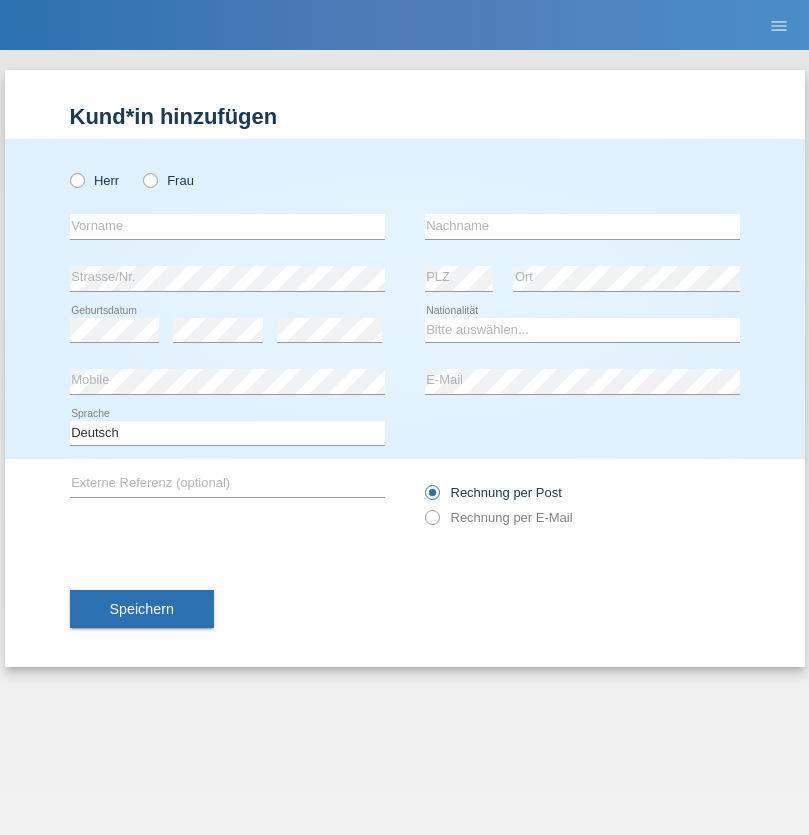 scroll, scrollTop: 0, scrollLeft: 0, axis: both 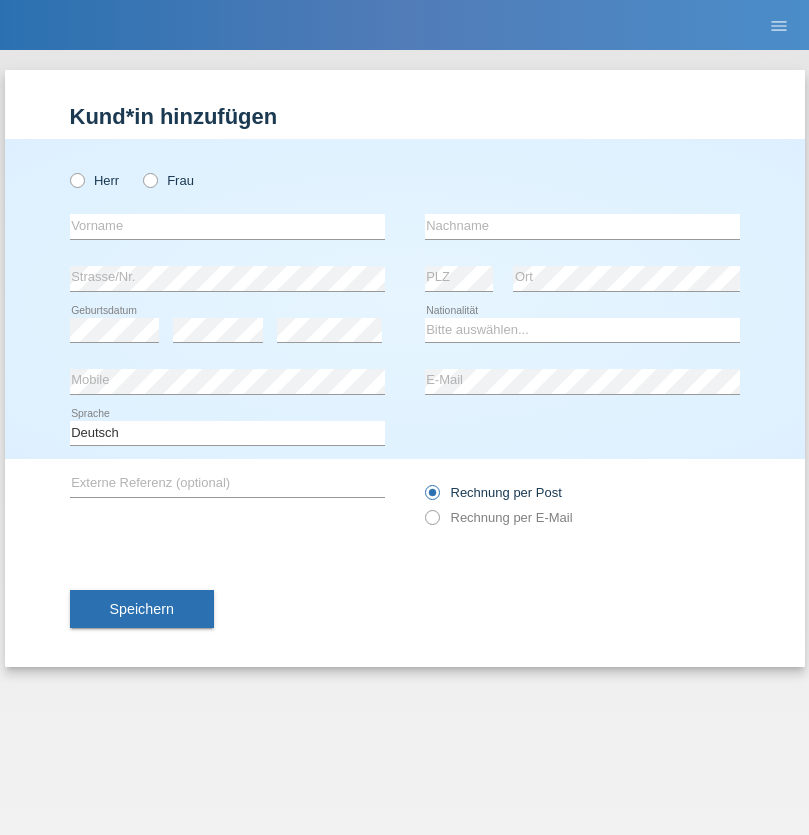 radio on "true" 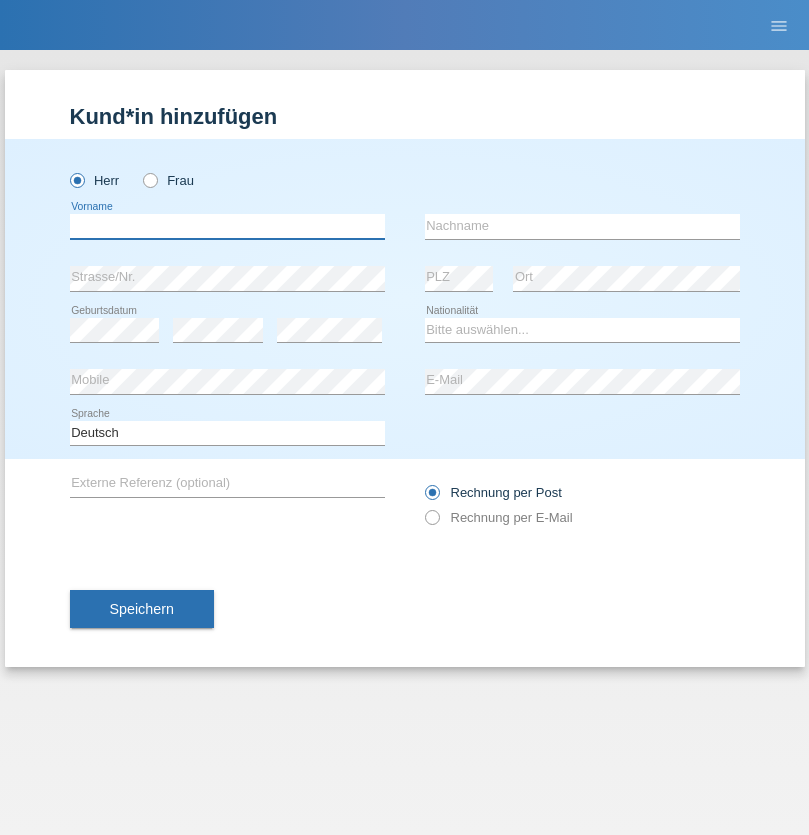 click at bounding box center (227, 226) 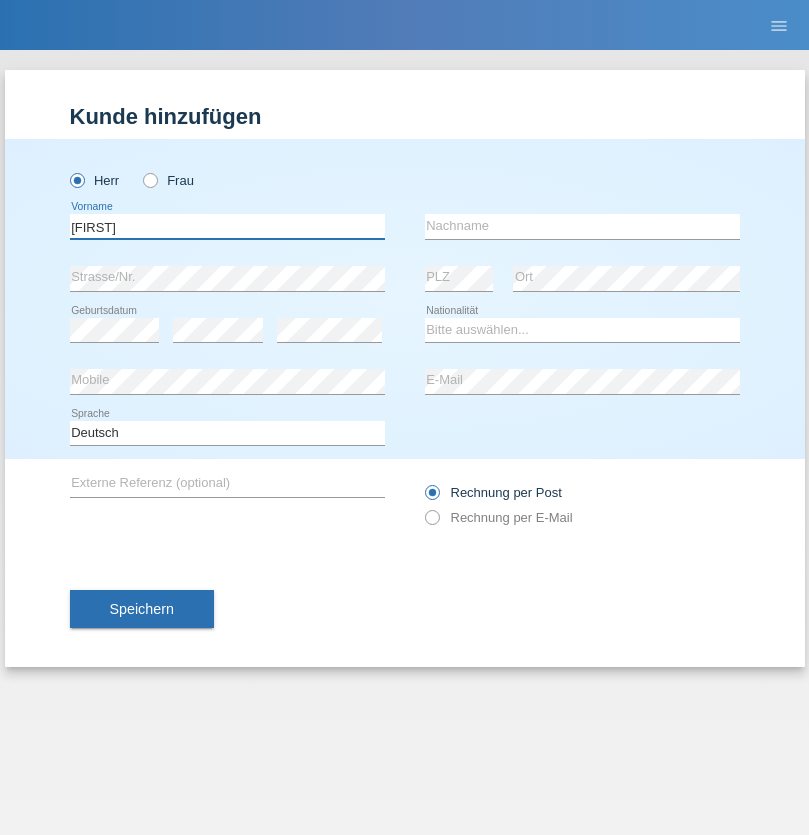 type on "Thomas" 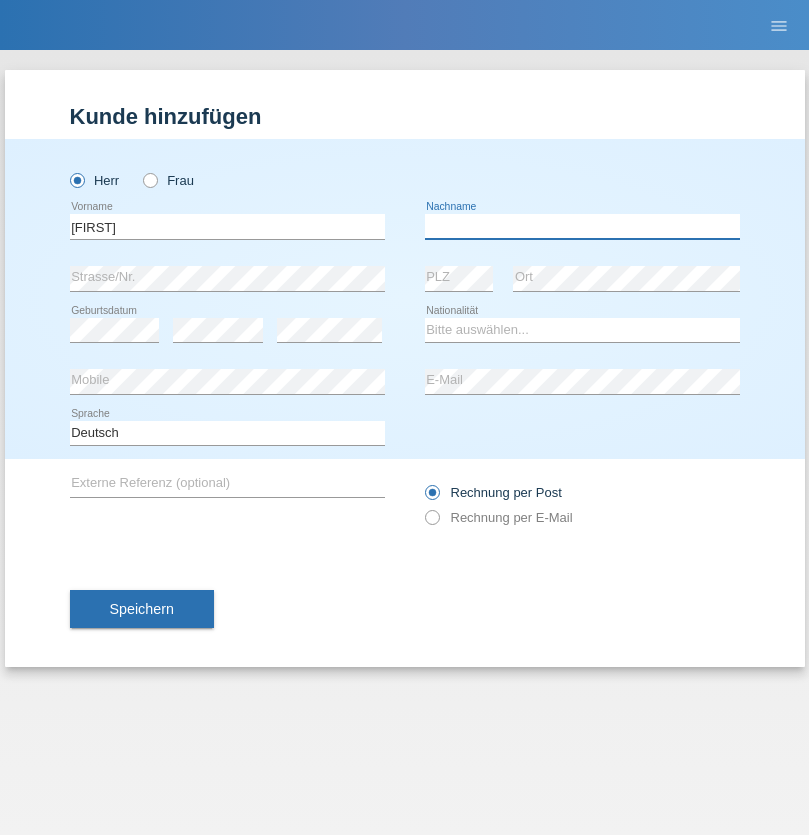 click at bounding box center [582, 226] 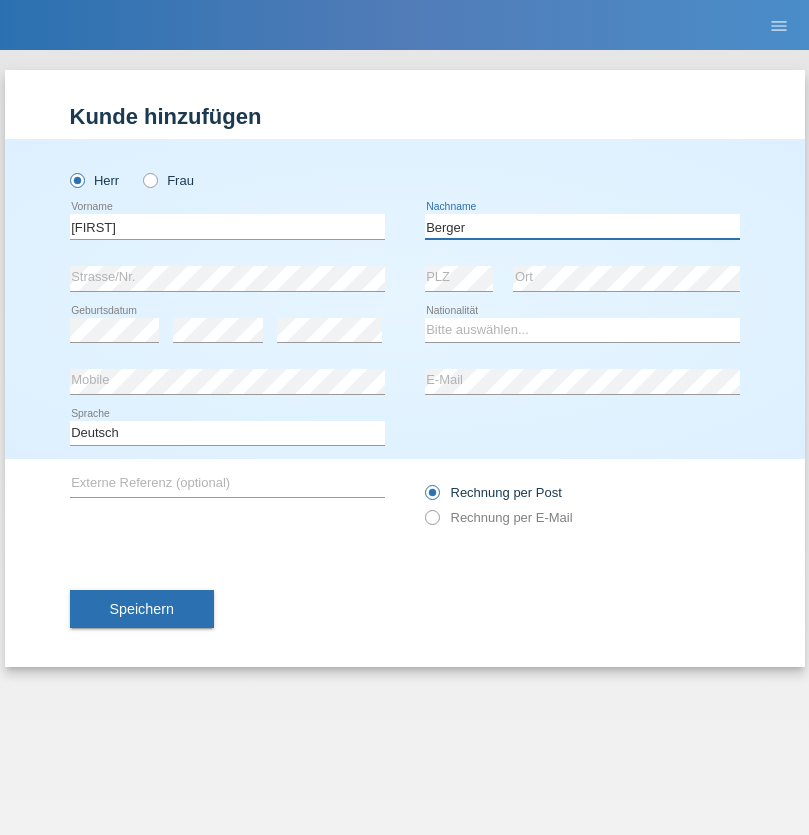 type on "Berger" 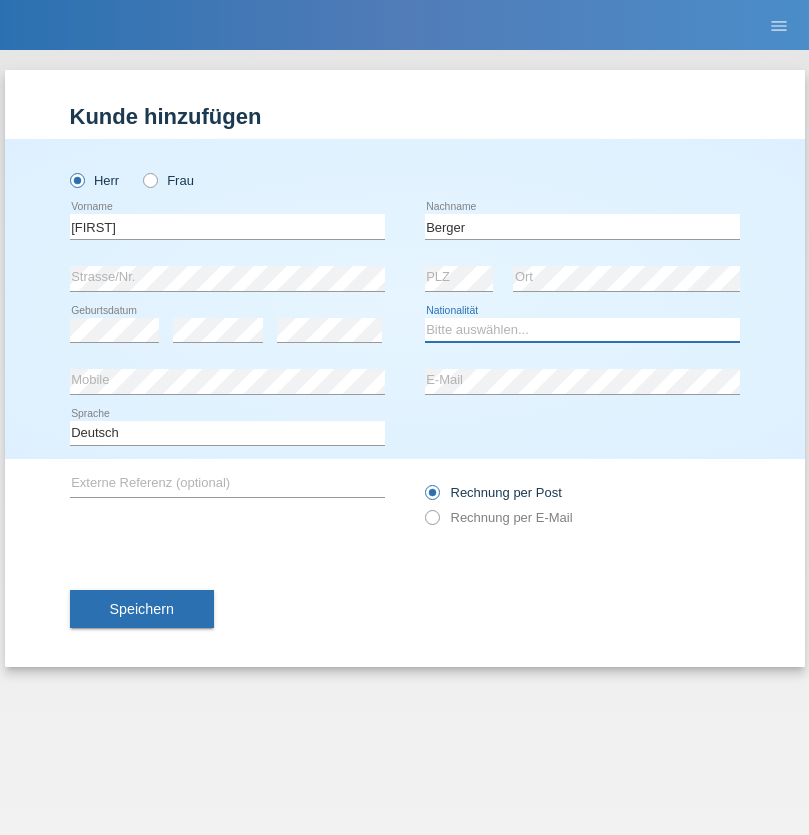 select on "CH" 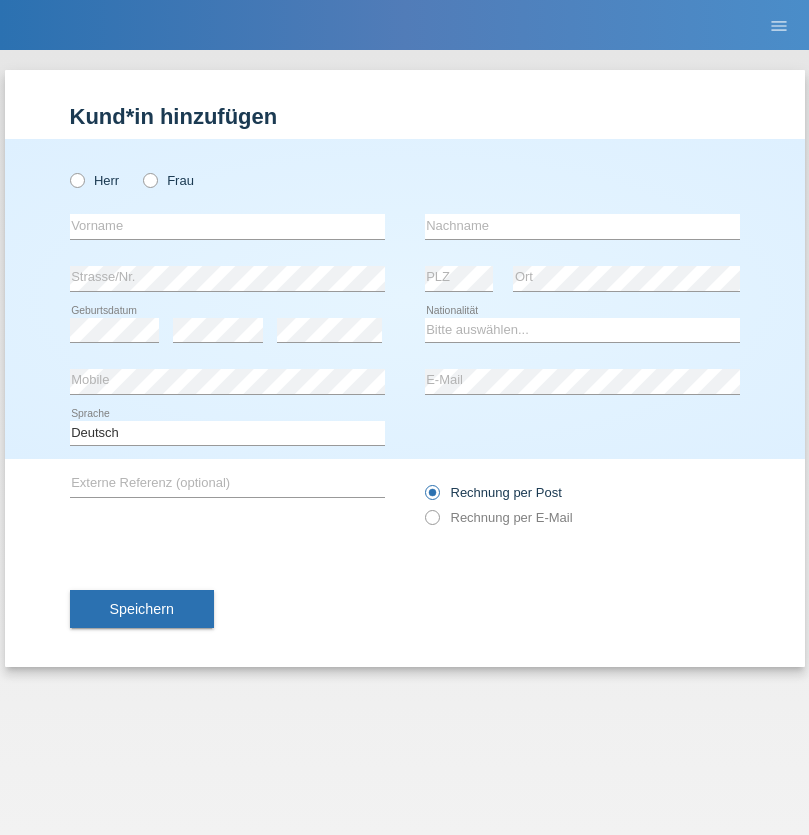 scroll, scrollTop: 0, scrollLeft: 0, axis: both 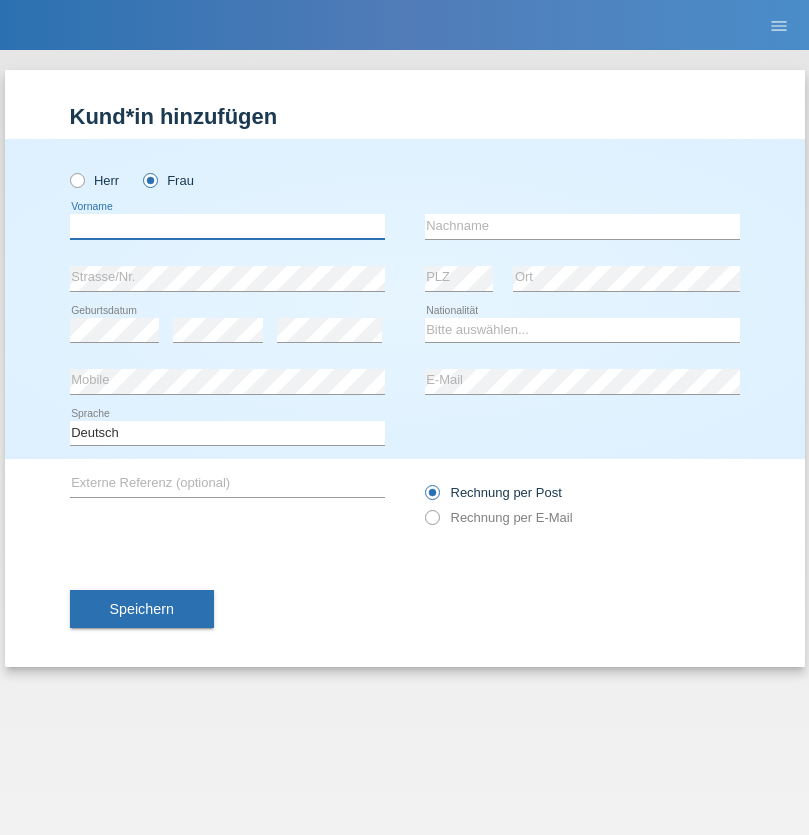 click at bounding box center (227, 226) 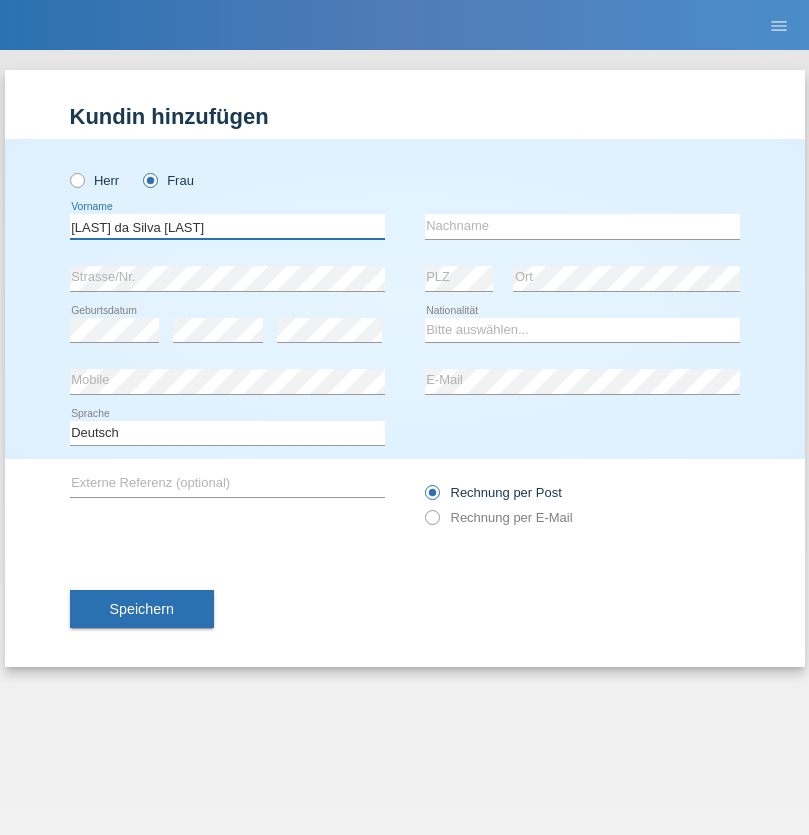 type on "Teixeira da Silva Moço" 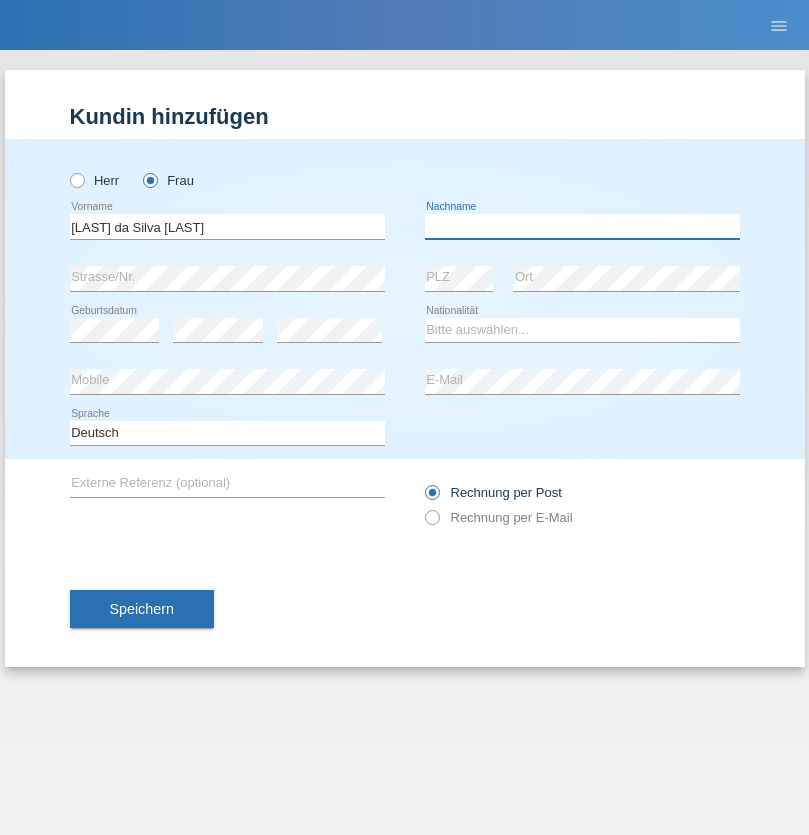 click at bounding box center [582, 226] 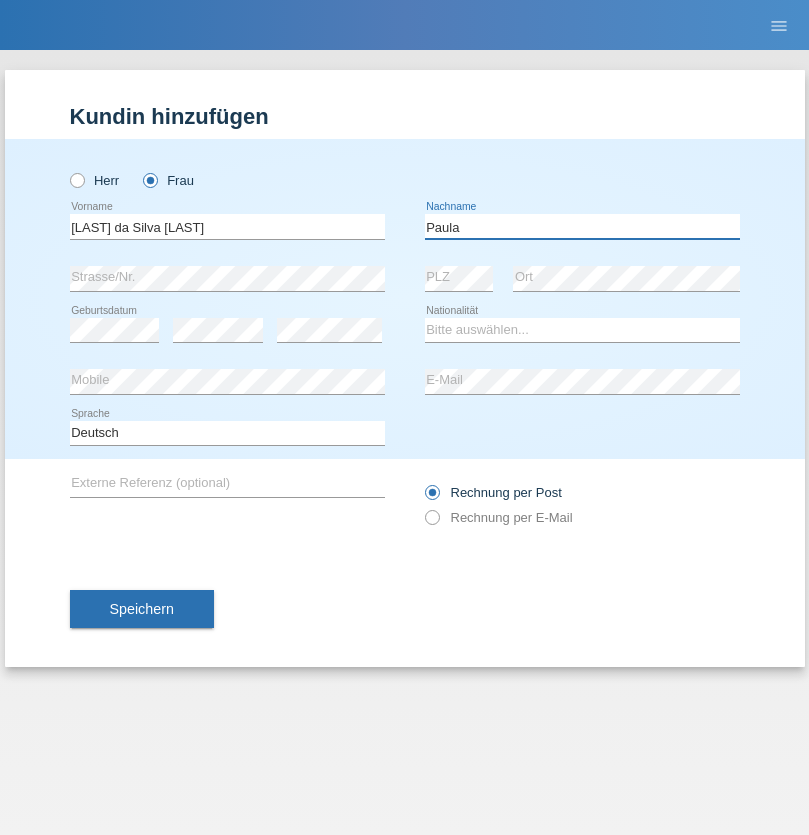 type on "Paula" 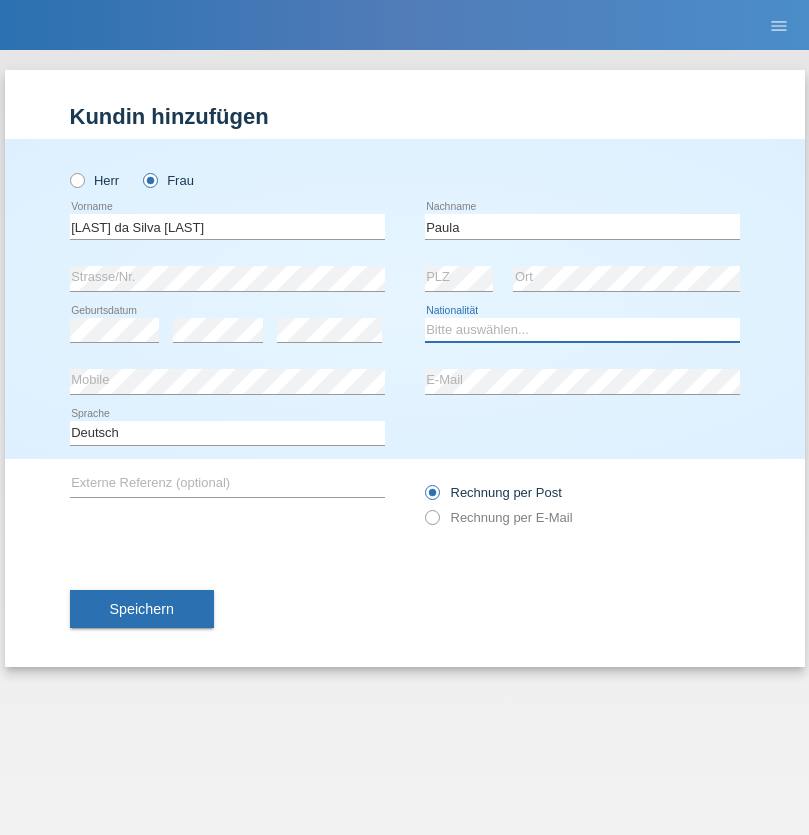 select on "PT" 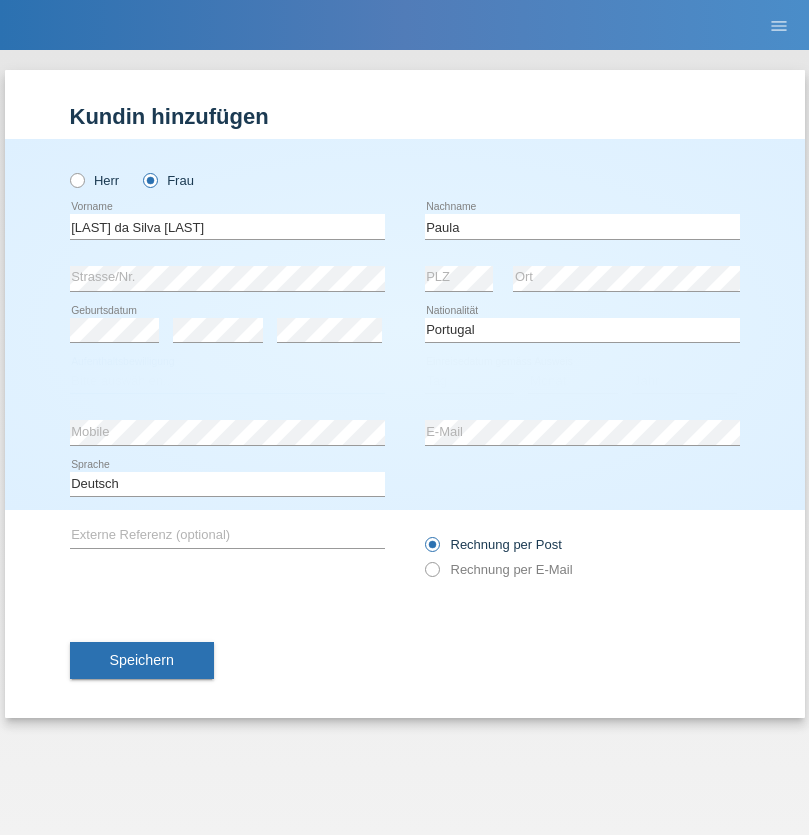 select on "C" 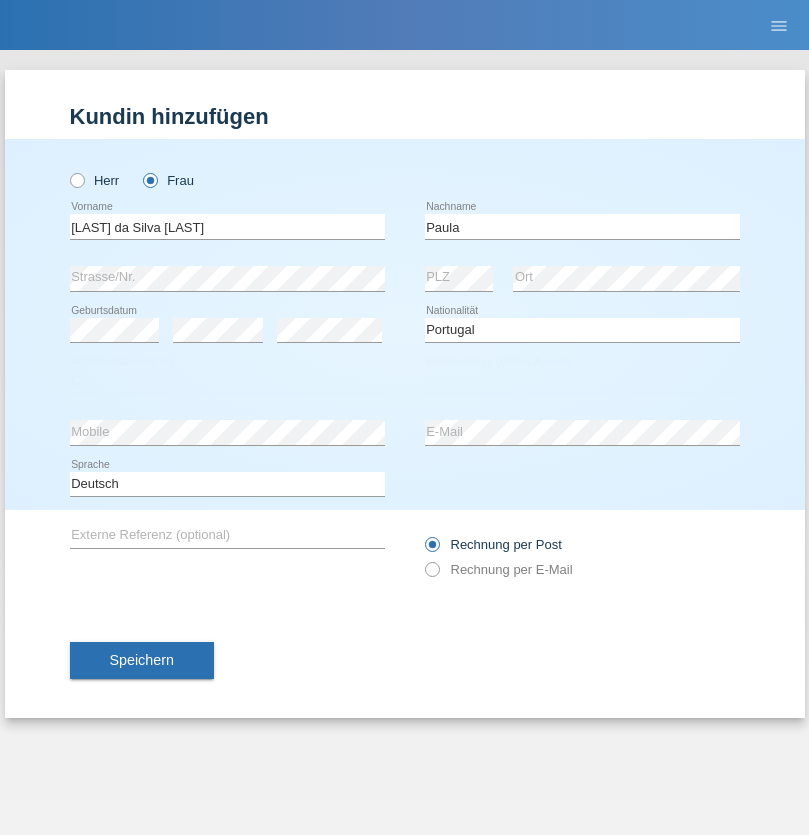 select on "28" 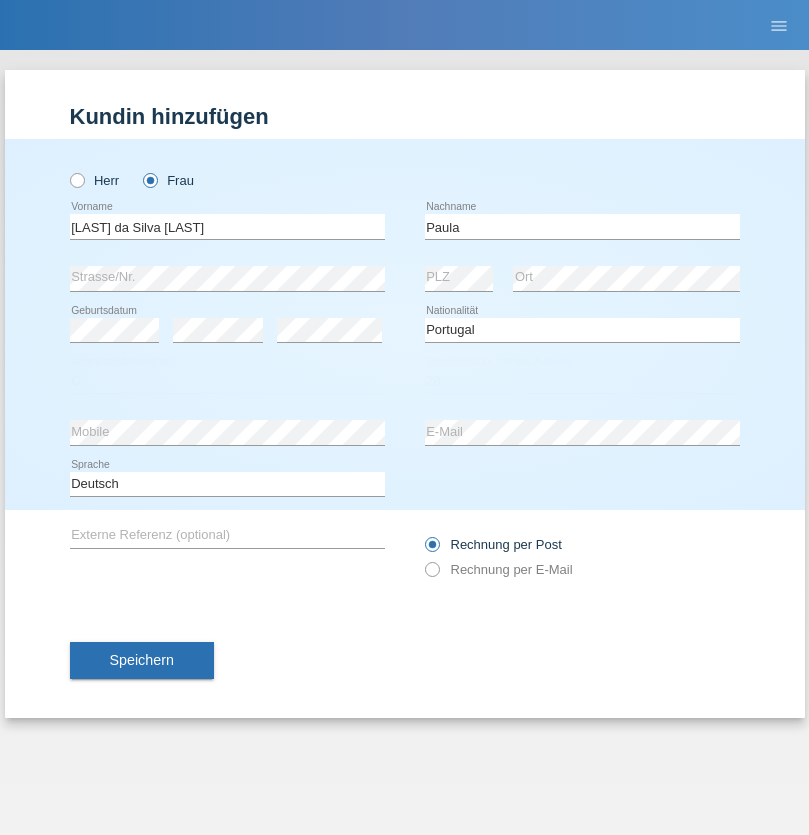 select on "03" 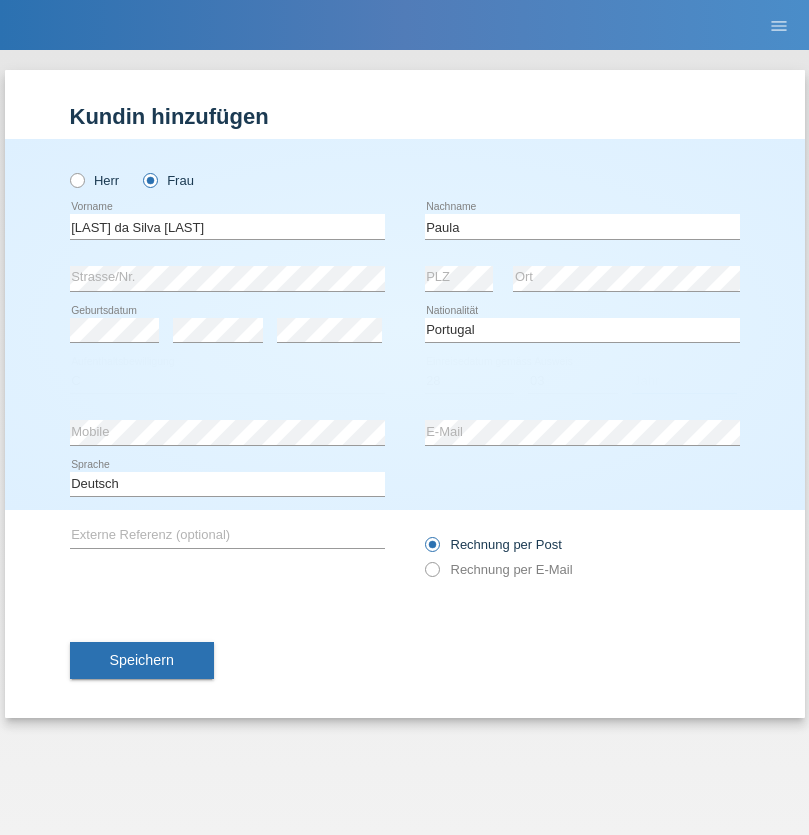 select on "2005" 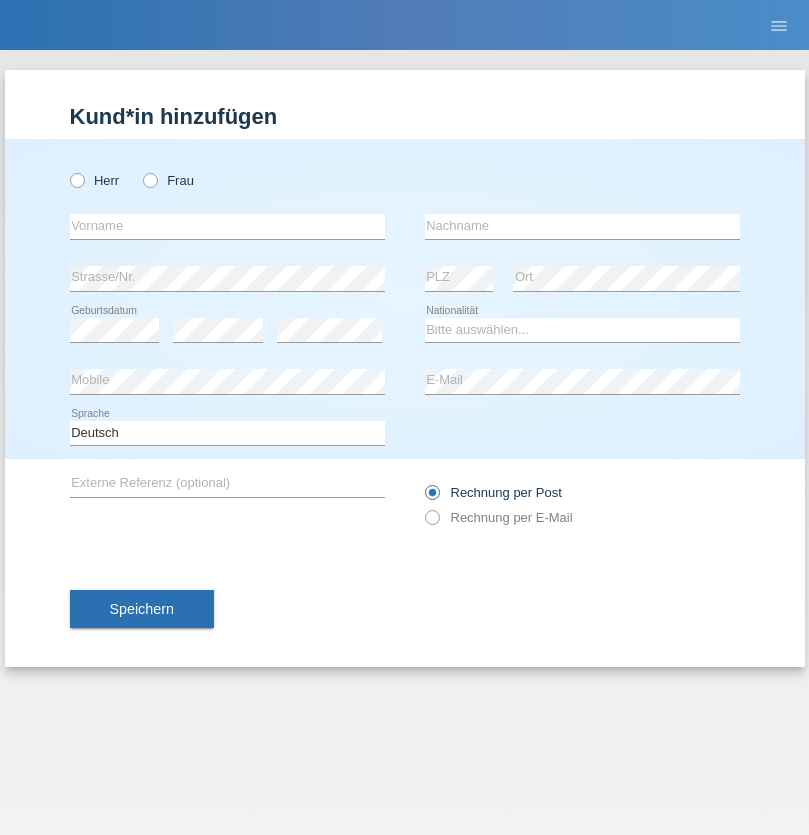 scroll, scrollTop: 0, scrollLeft: 0, axis: both 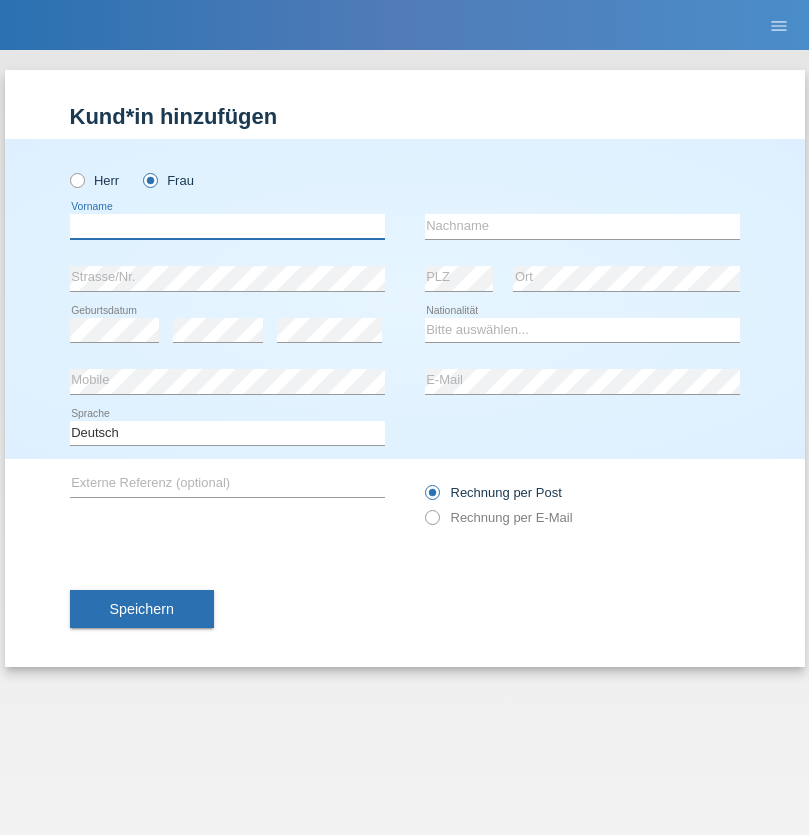 click at bounding box center (227, 226) 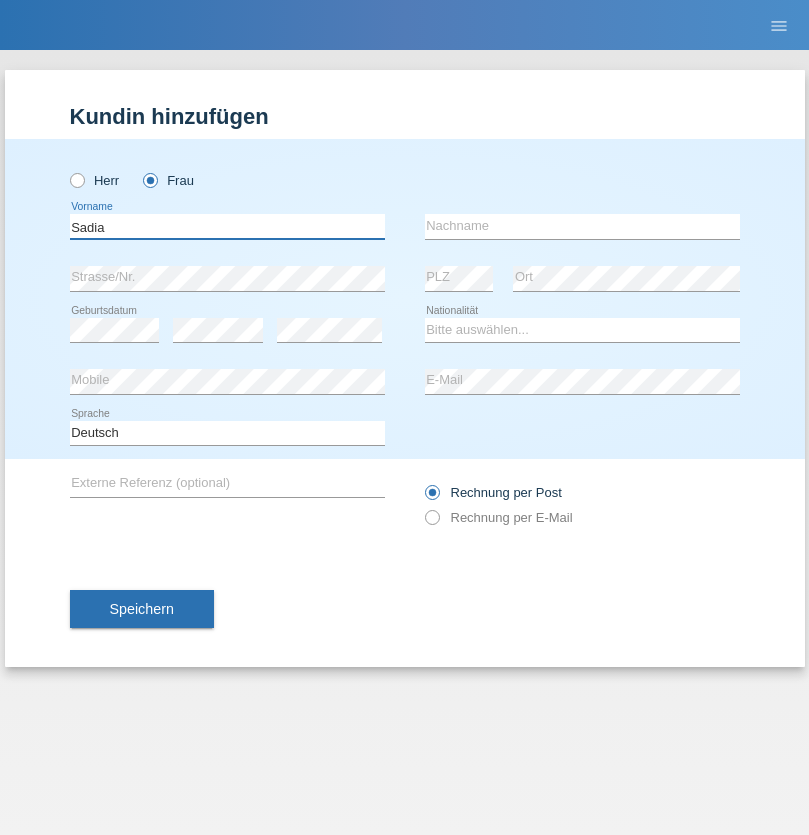 type on "Sadia" 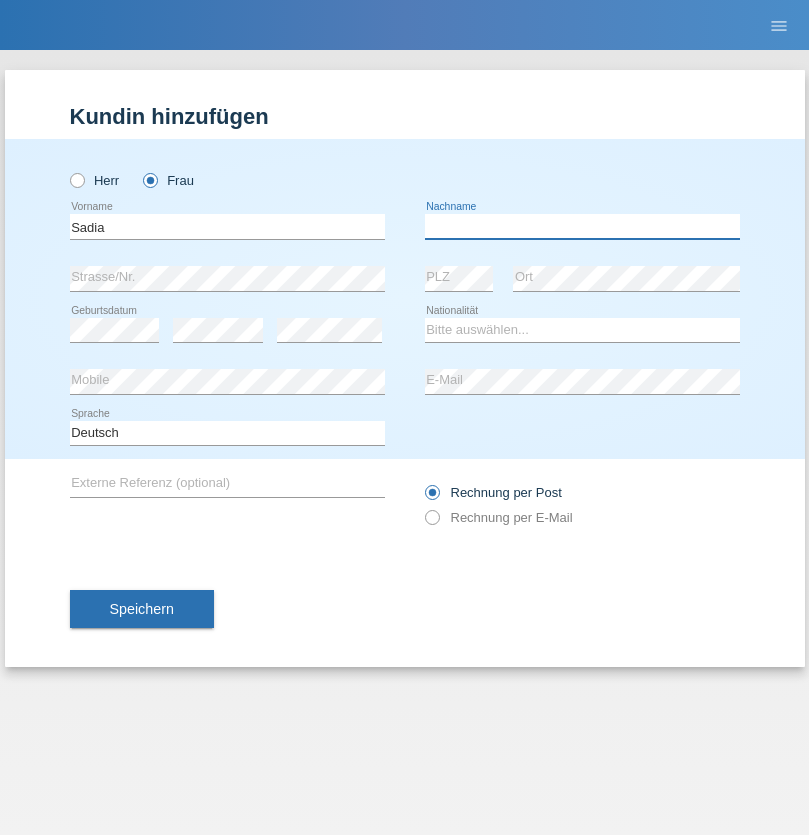 click at bounding box center (582, 226) 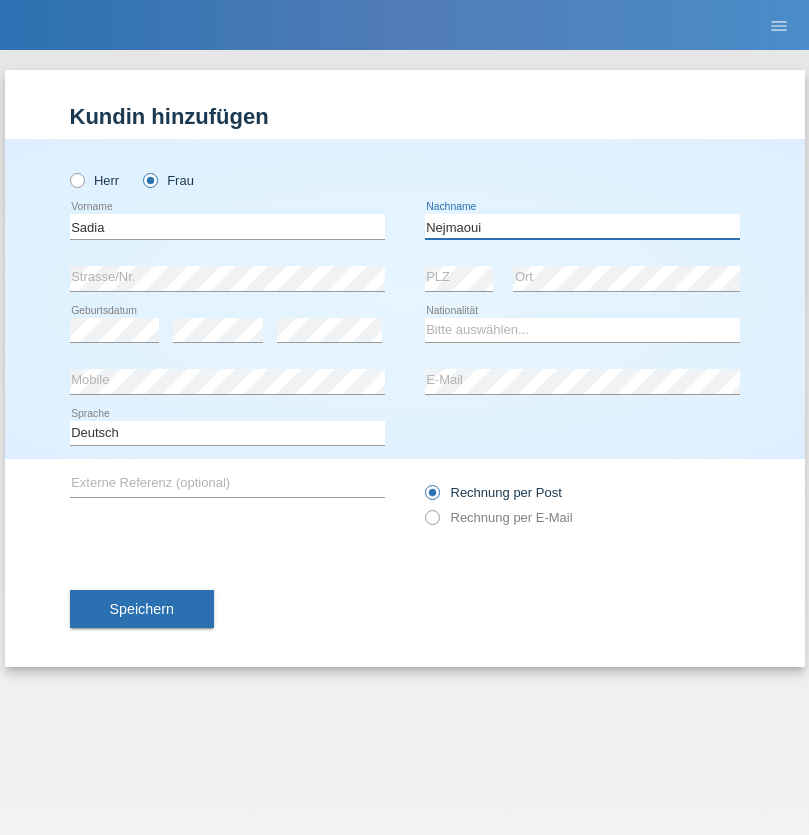 type on "Nejmaoui" 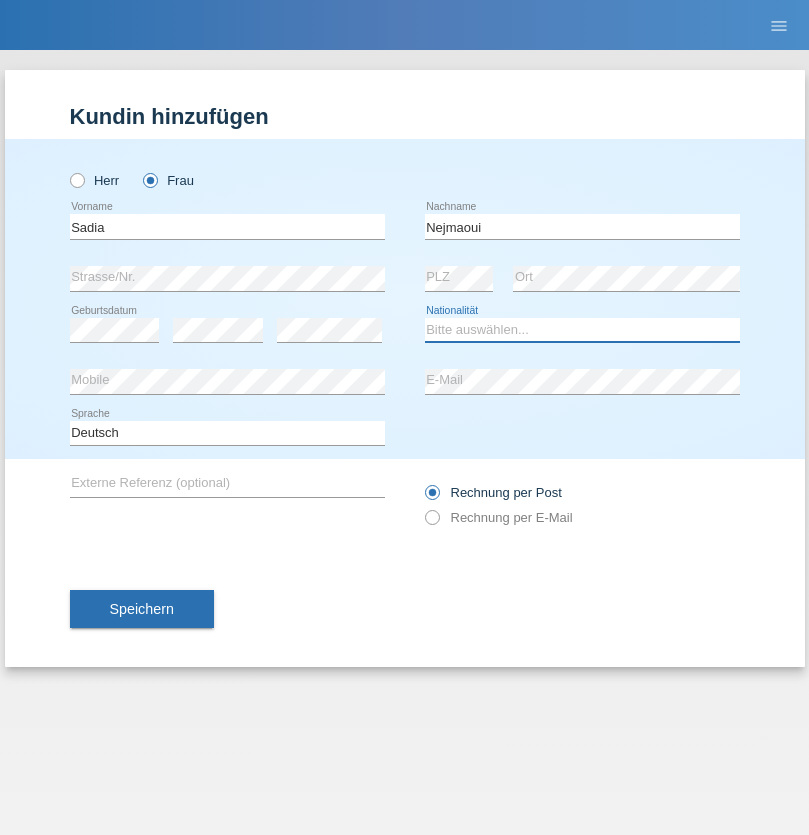 select on "MA" 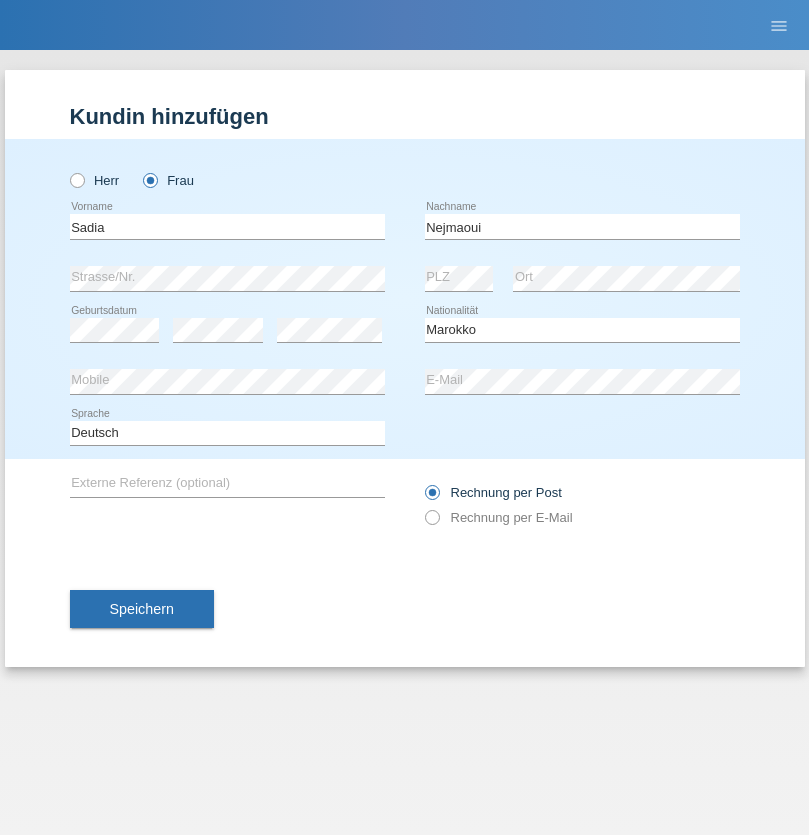 select on "C" 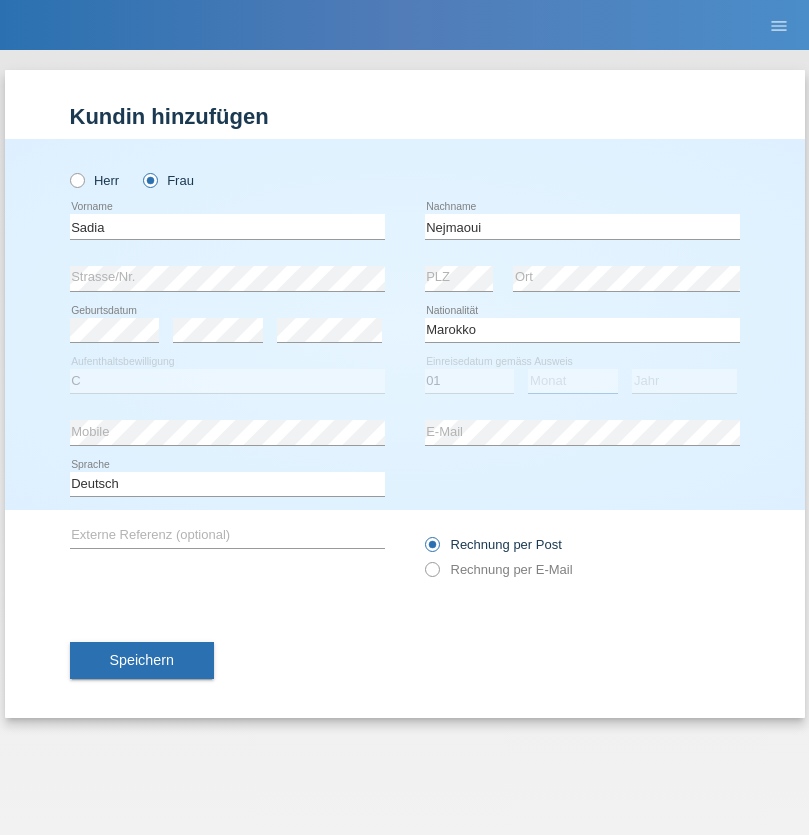 select on "06" 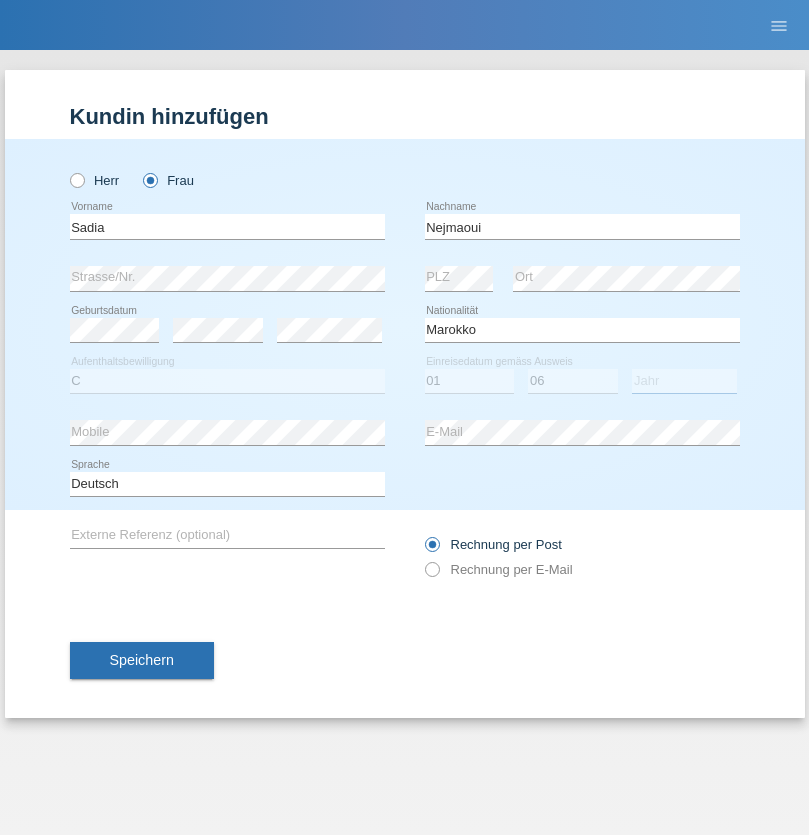 select on "1964" 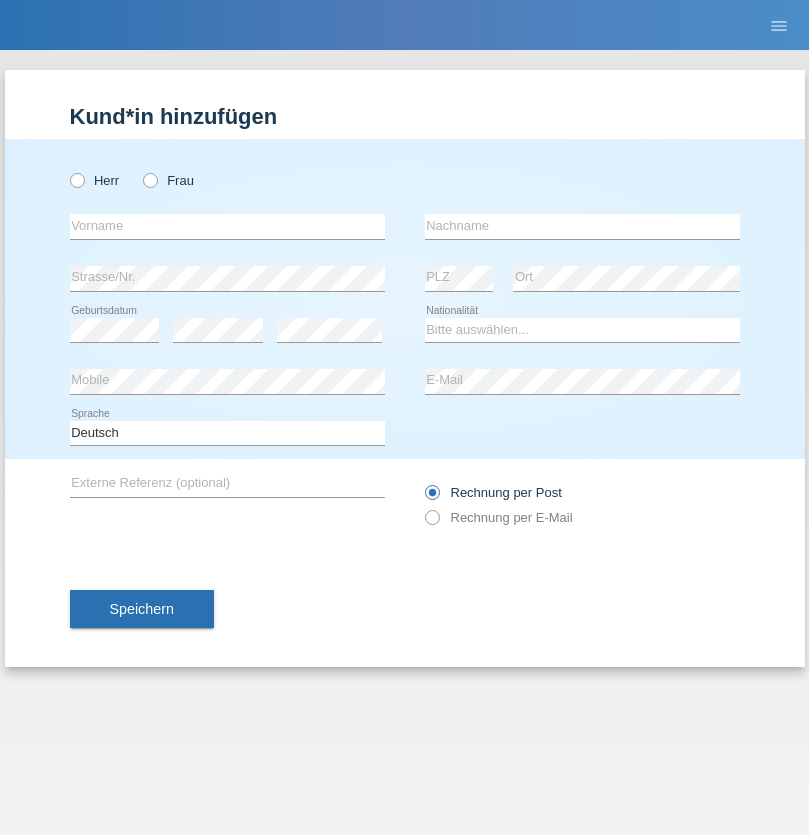 scroll, scrollTop: 0, scrollLeft: 0, axis: both 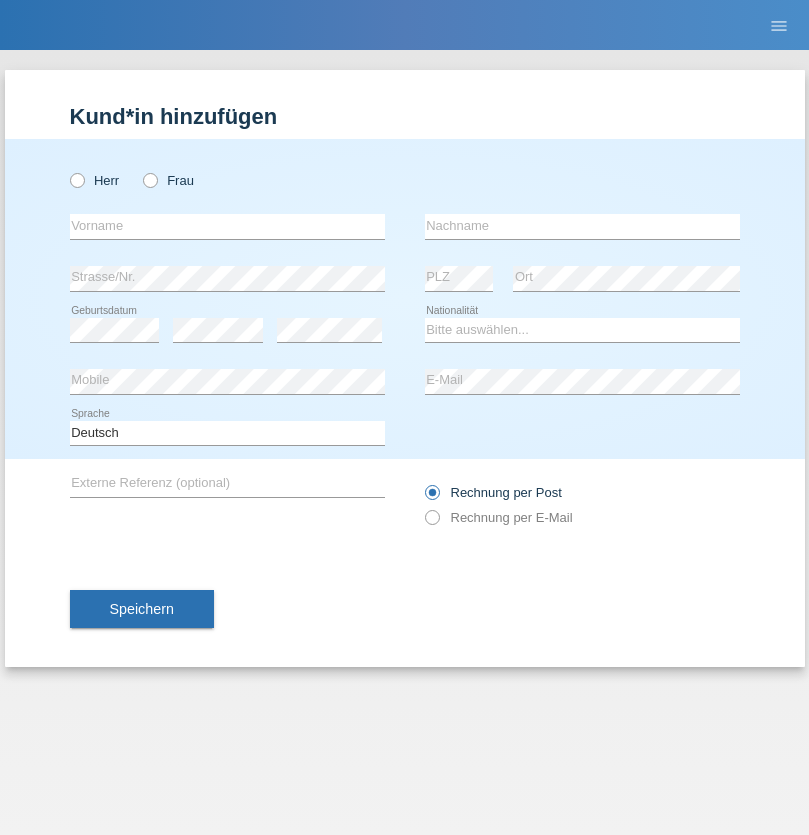 radio on "true" 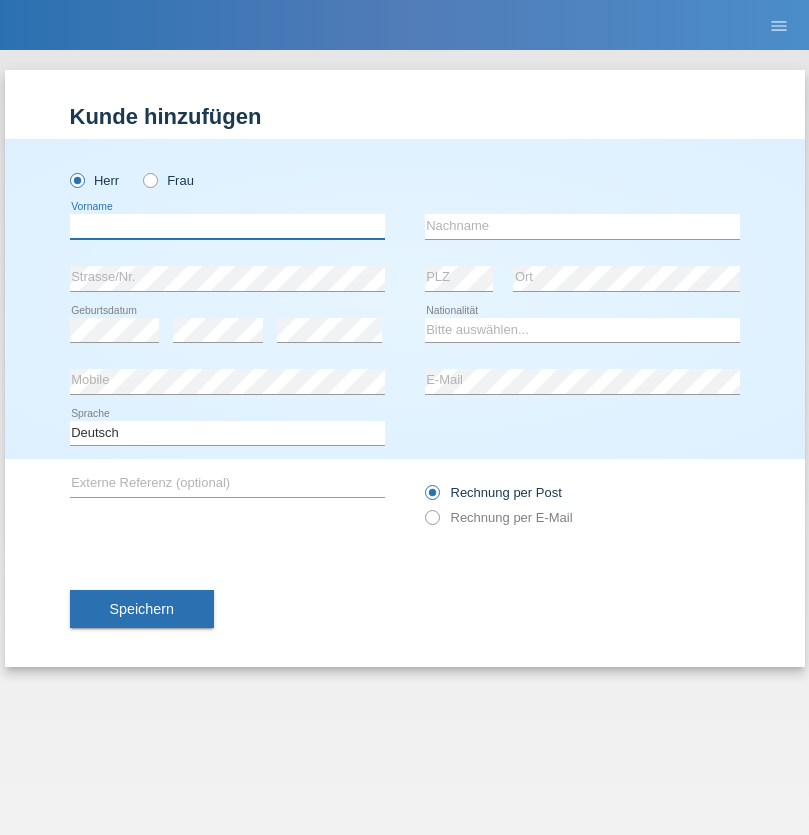 click at bounding box center (227, 226) 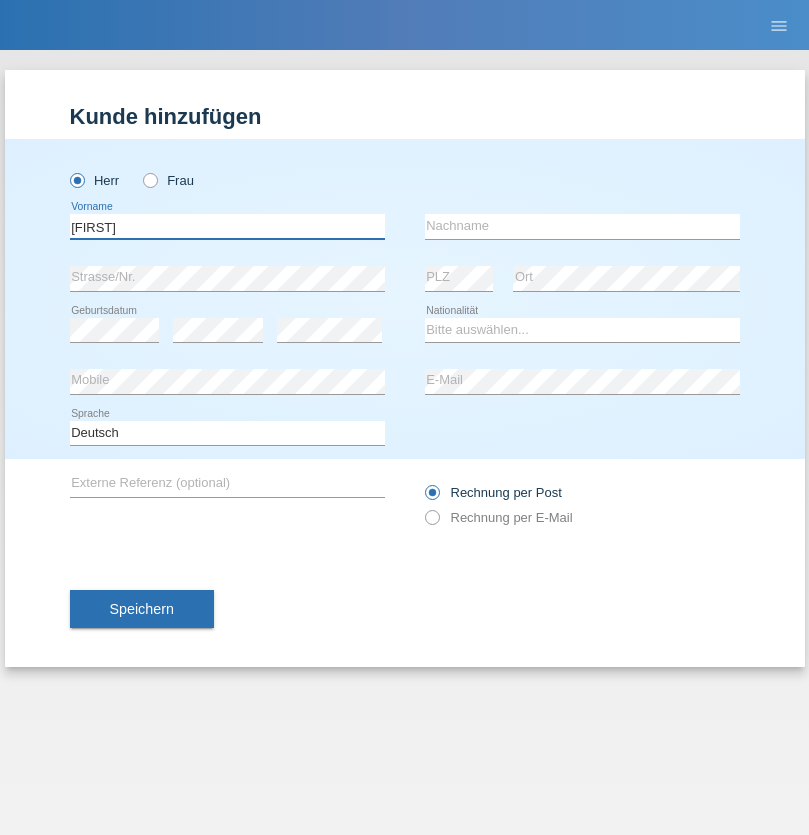 type on "Carlos" 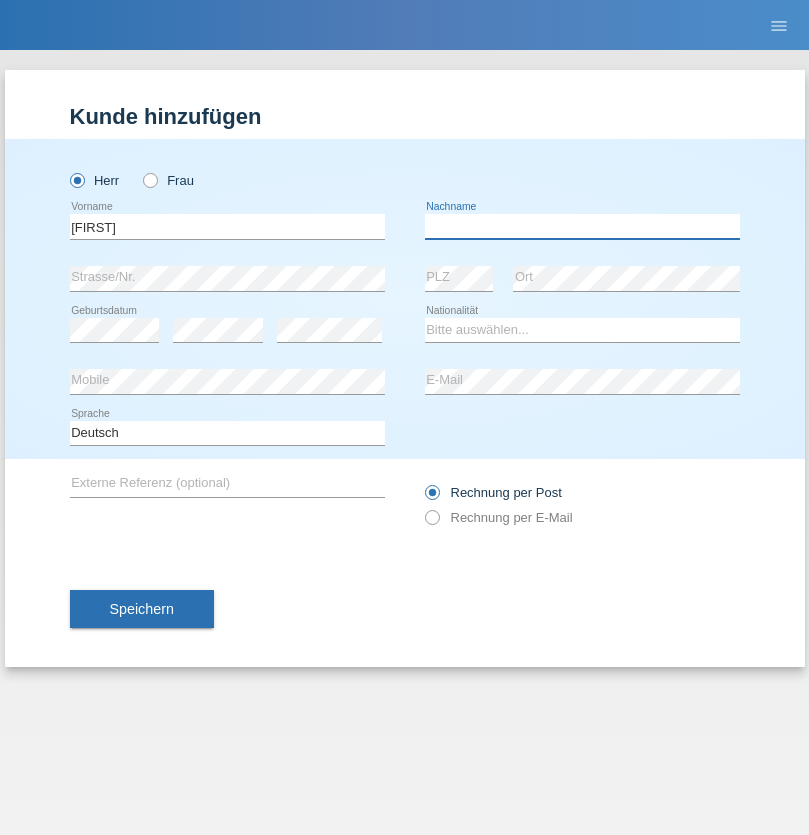 click at bounding box center (582, 226) 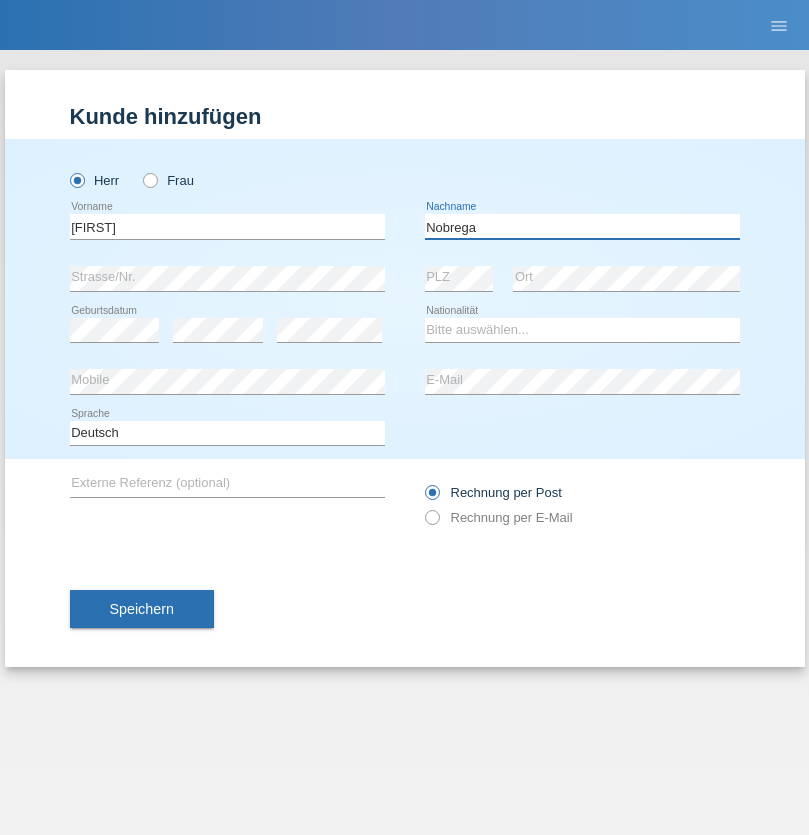 type on "Nobrega" 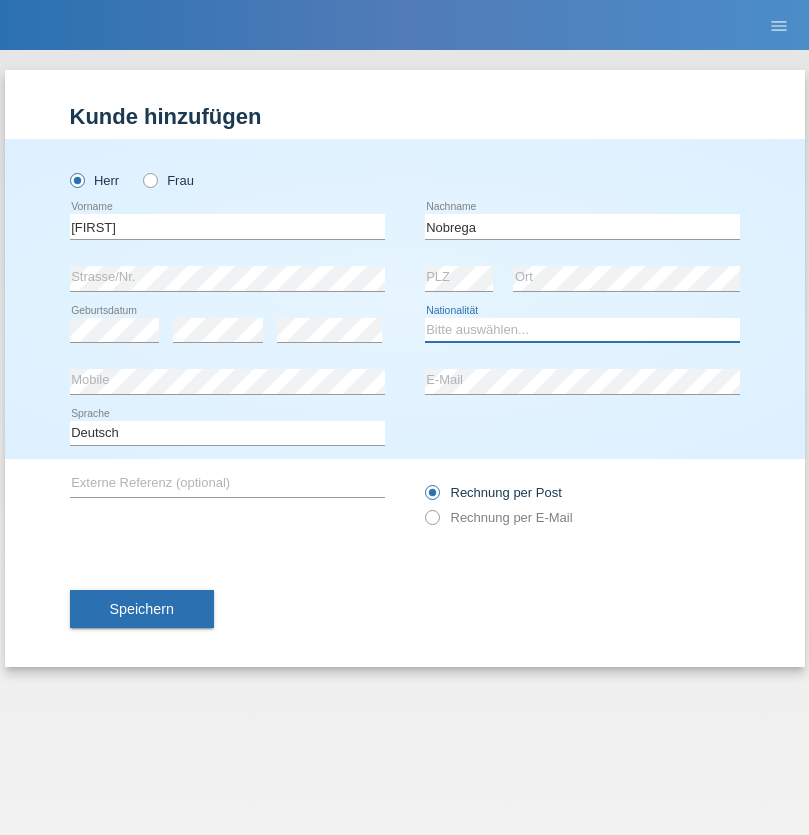 select on "CH" 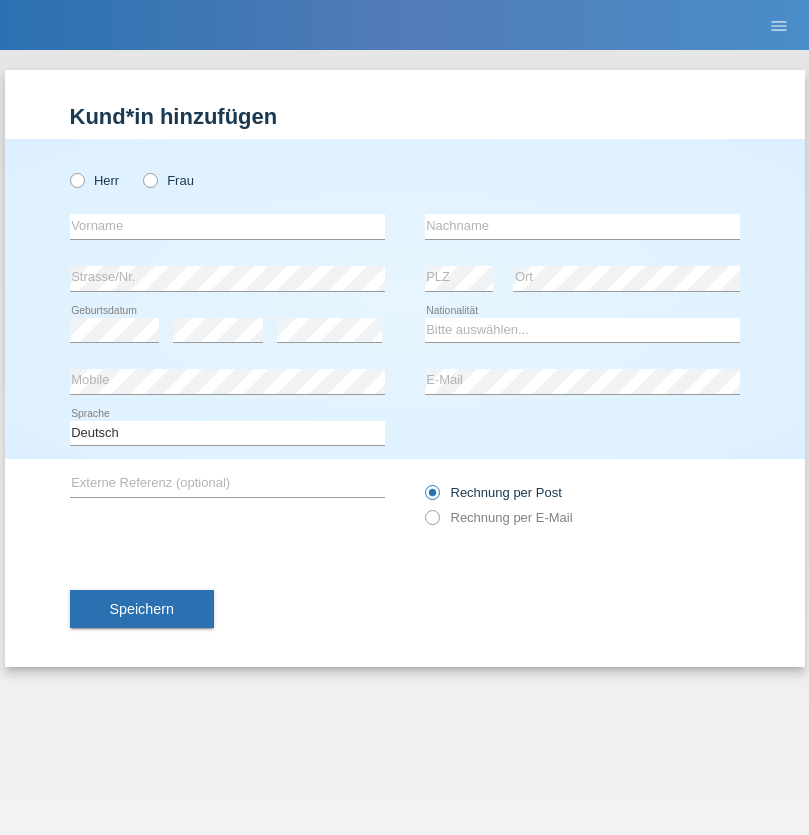 scroll, scrollTop: 0, scrollLeft: 0, axis: both 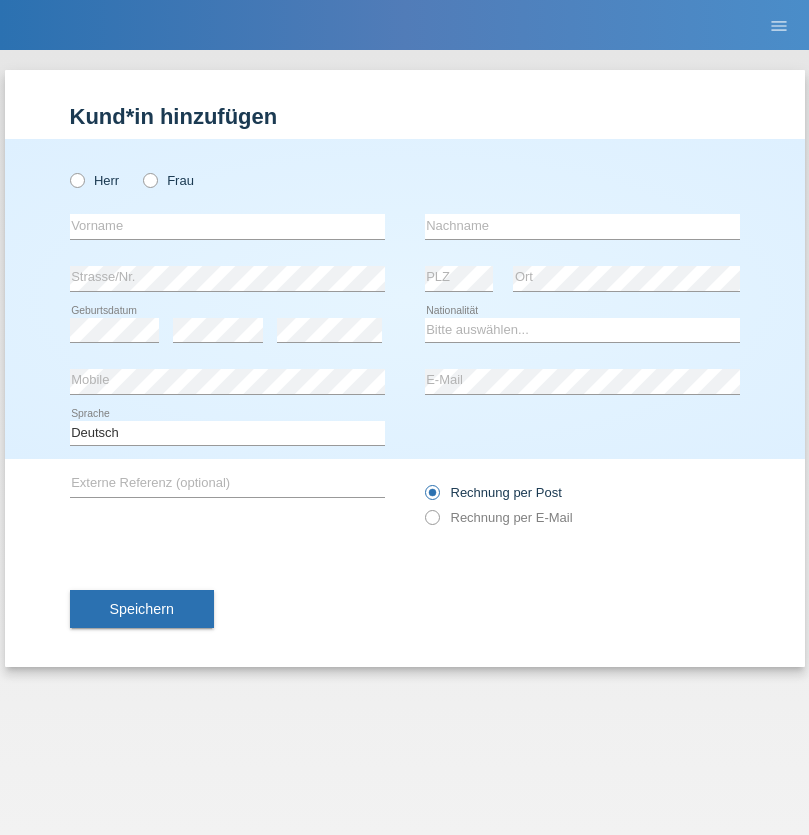 radio on "true" 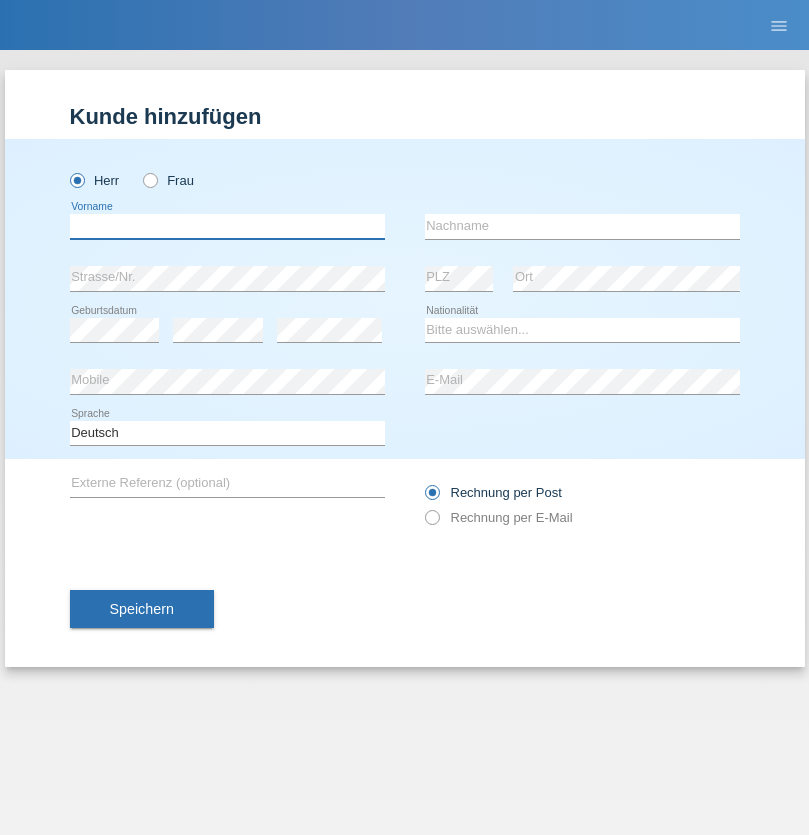 click at bounding box center [227, 226] 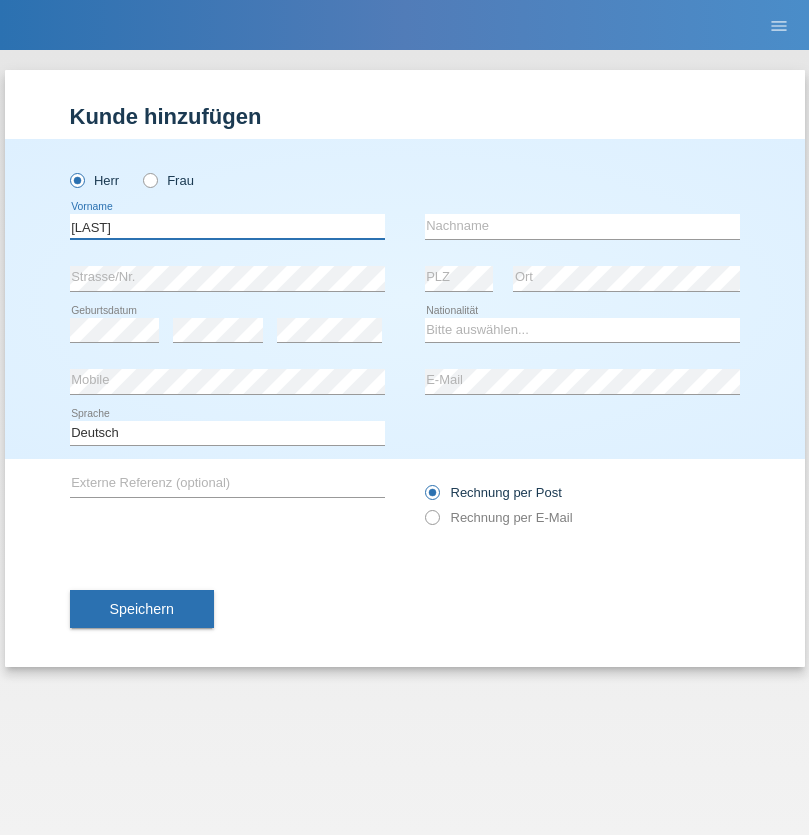 type on "[LAST]" 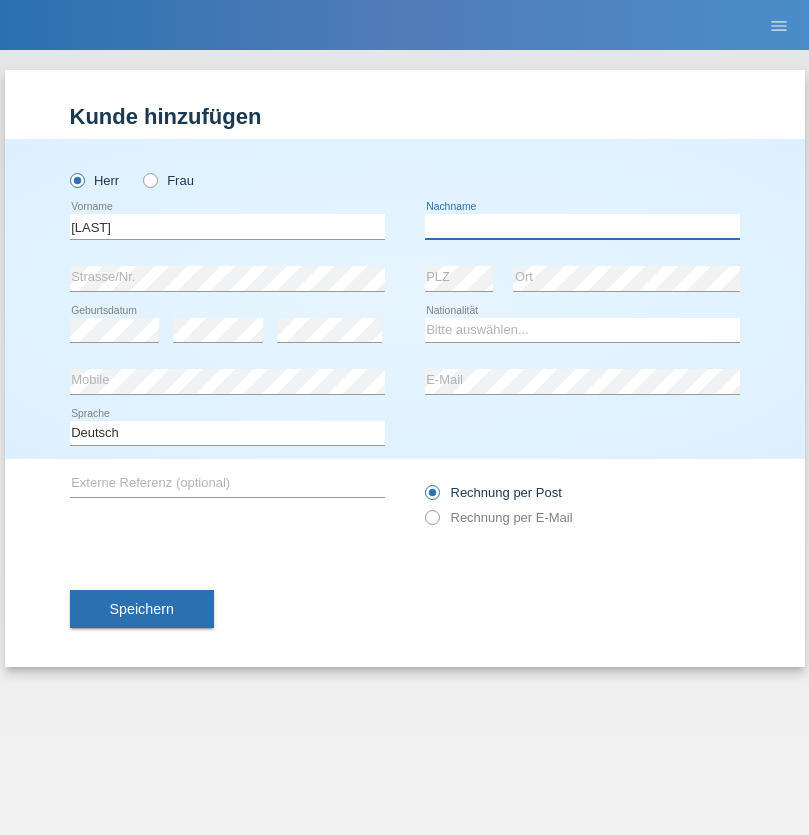 click at bounding box center (582, 226) 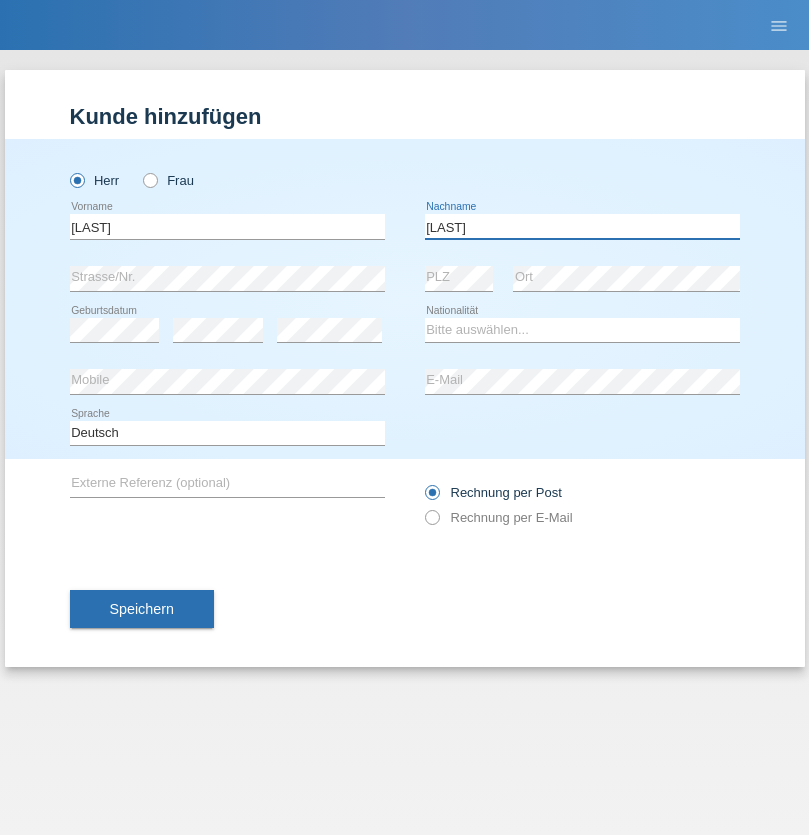 type on "[LAST]" 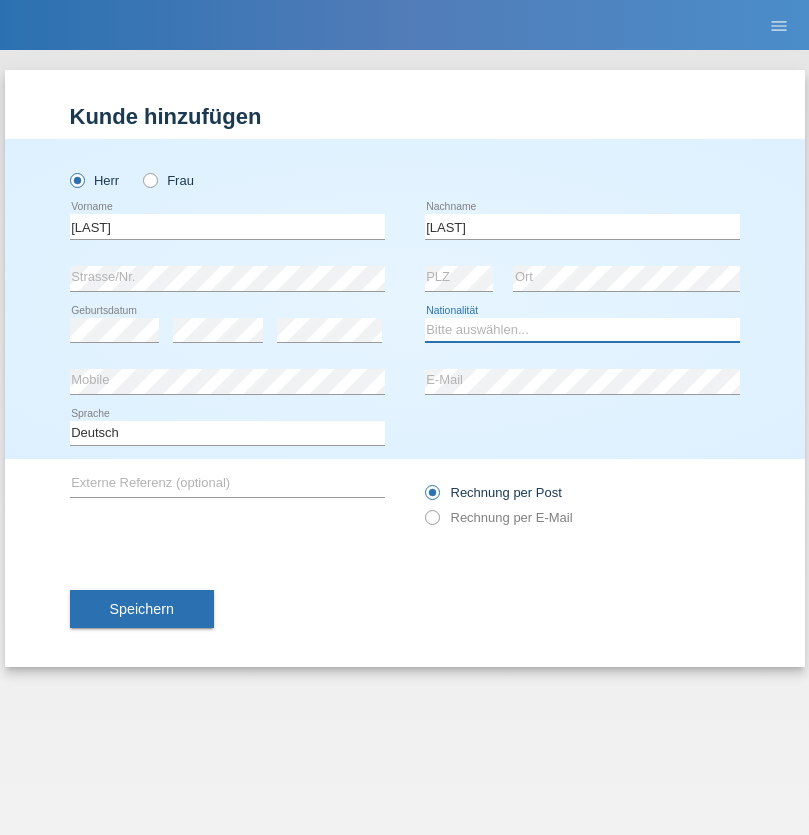 select on "LK" 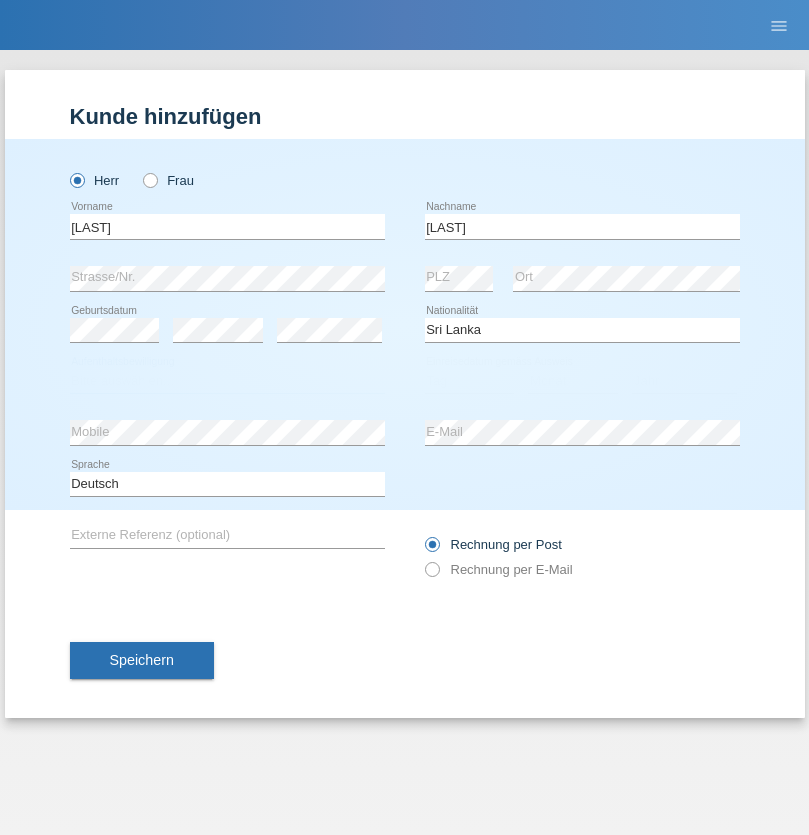 select on "C" 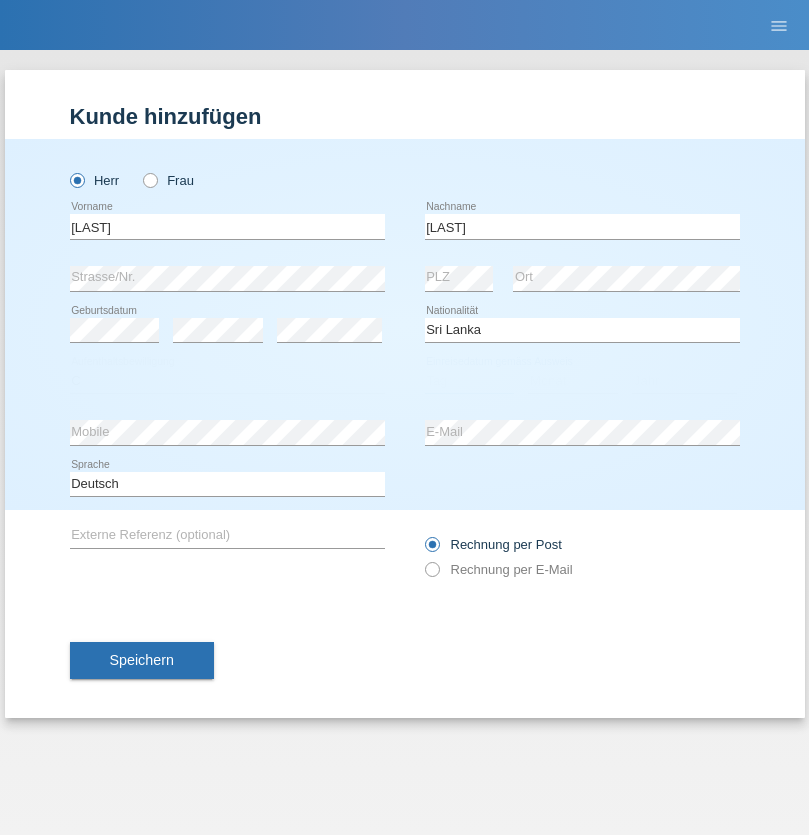 select on "23" 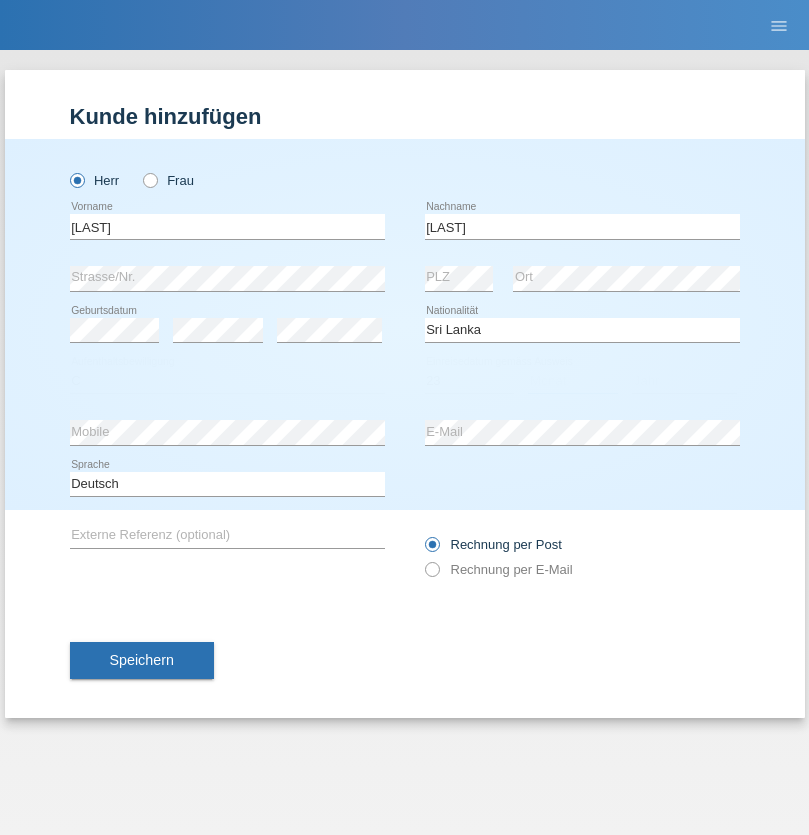 select on "03" 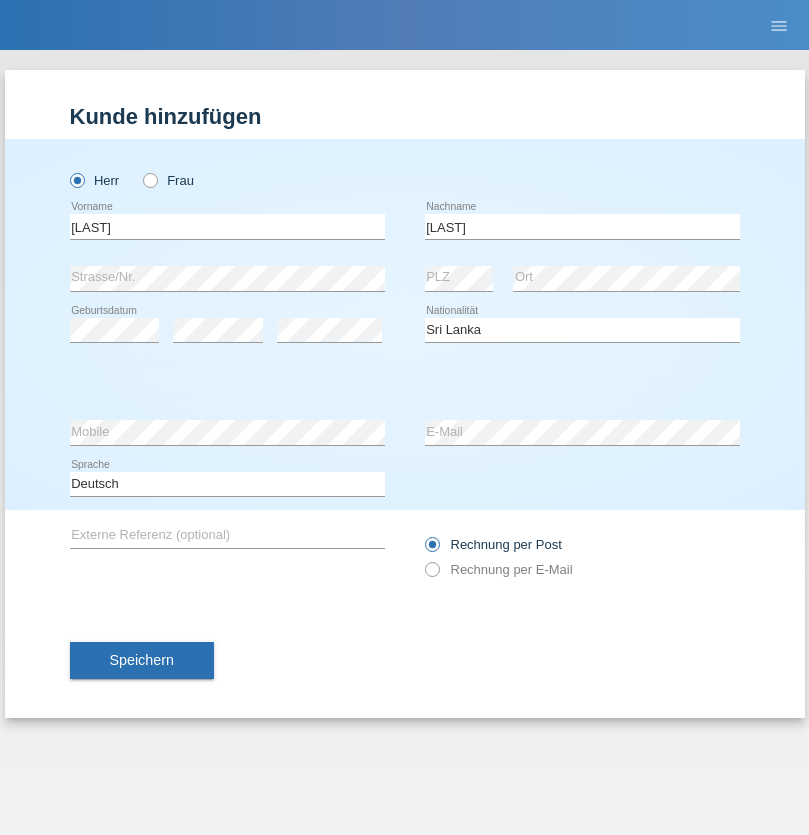 select on "2021" 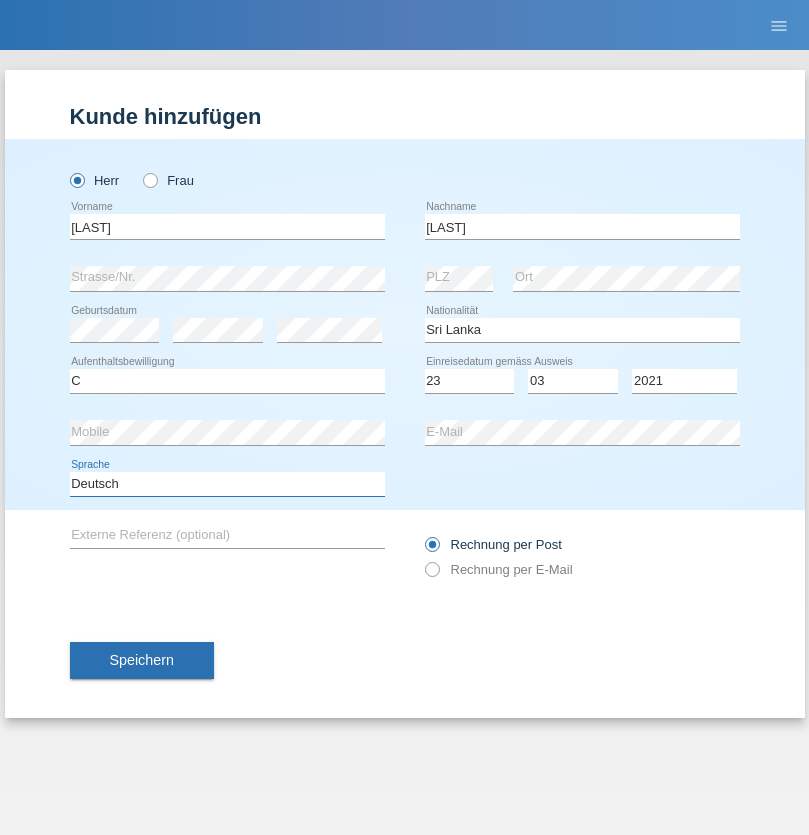 select on "en" 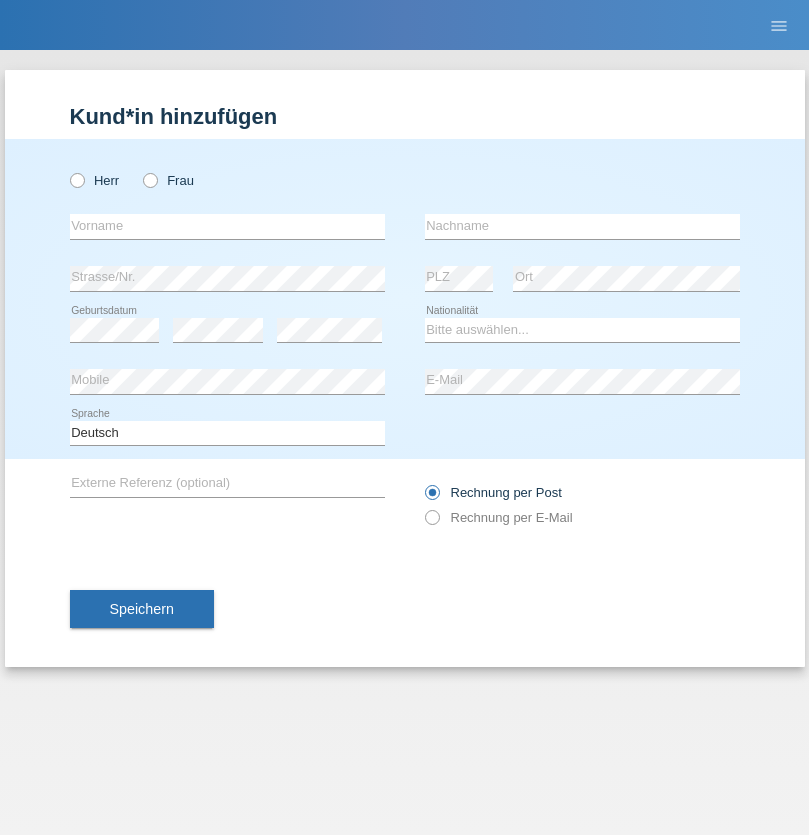 scroll, scrollTop: 0, scrollLeft: 0, axis: both 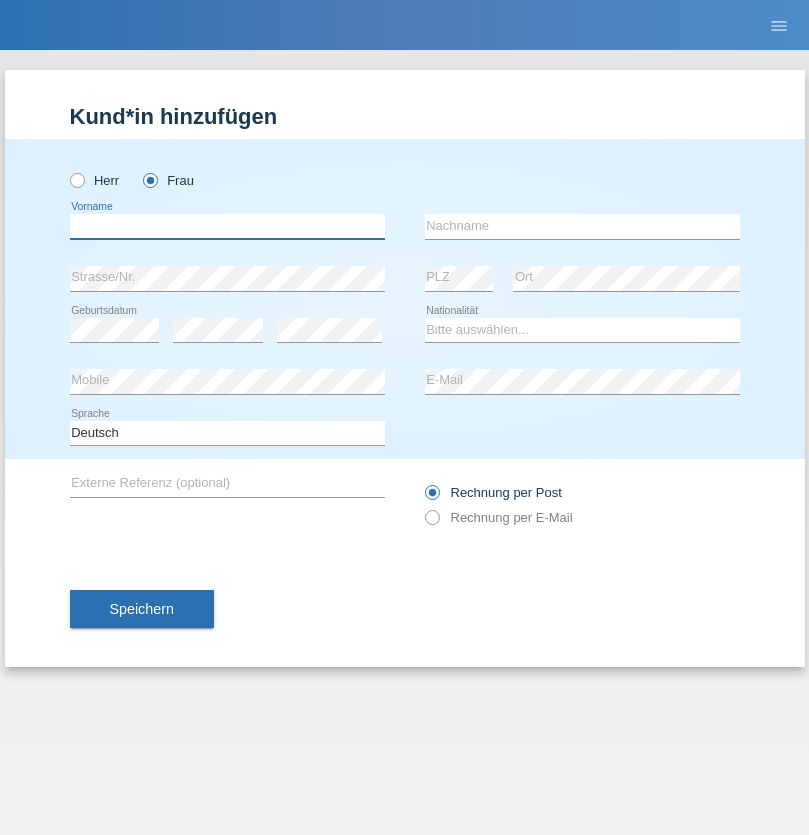 click at bounding box center (227, 226) 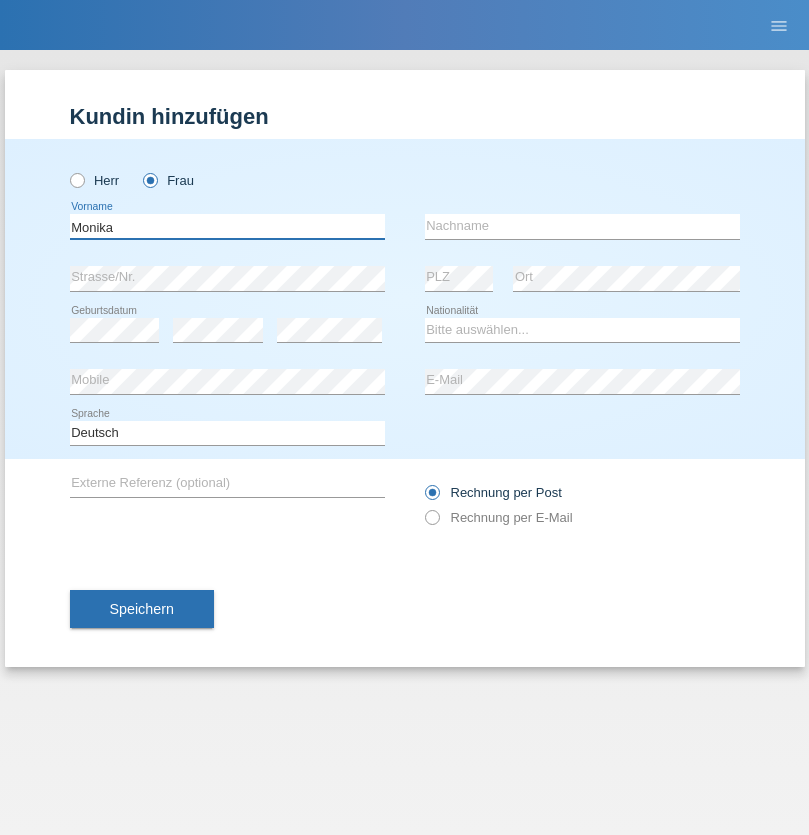 type on "Monika" 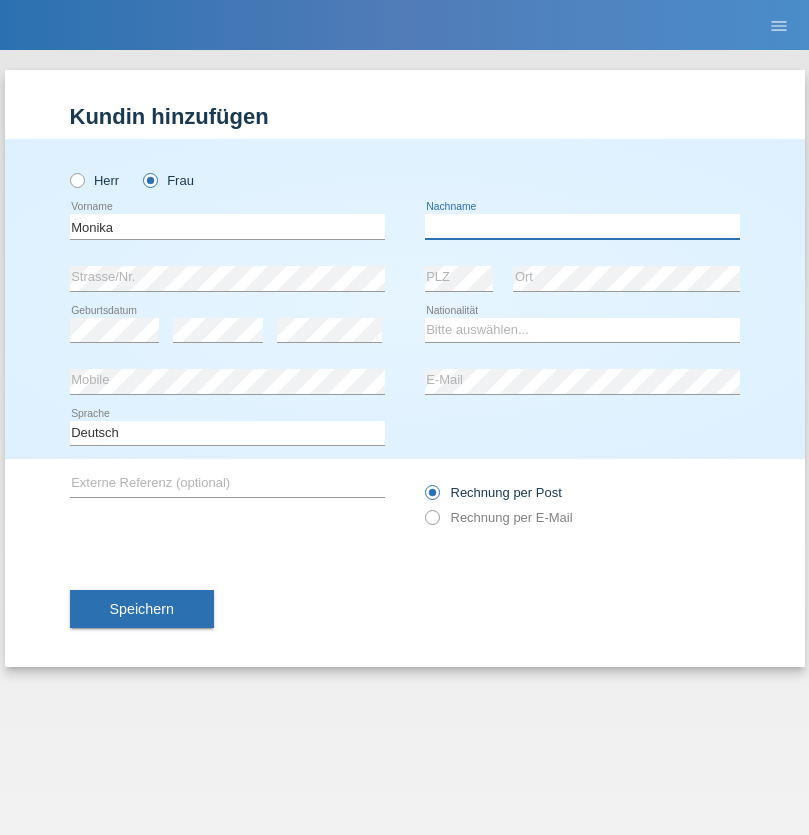 click at bounding box center (582, 226) 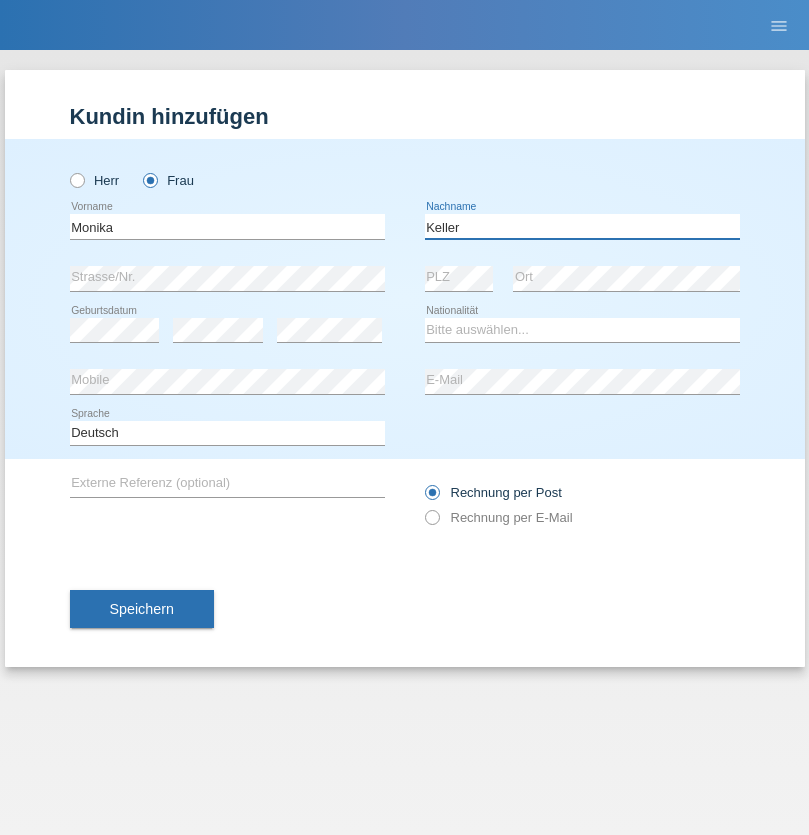 type on "Keller" 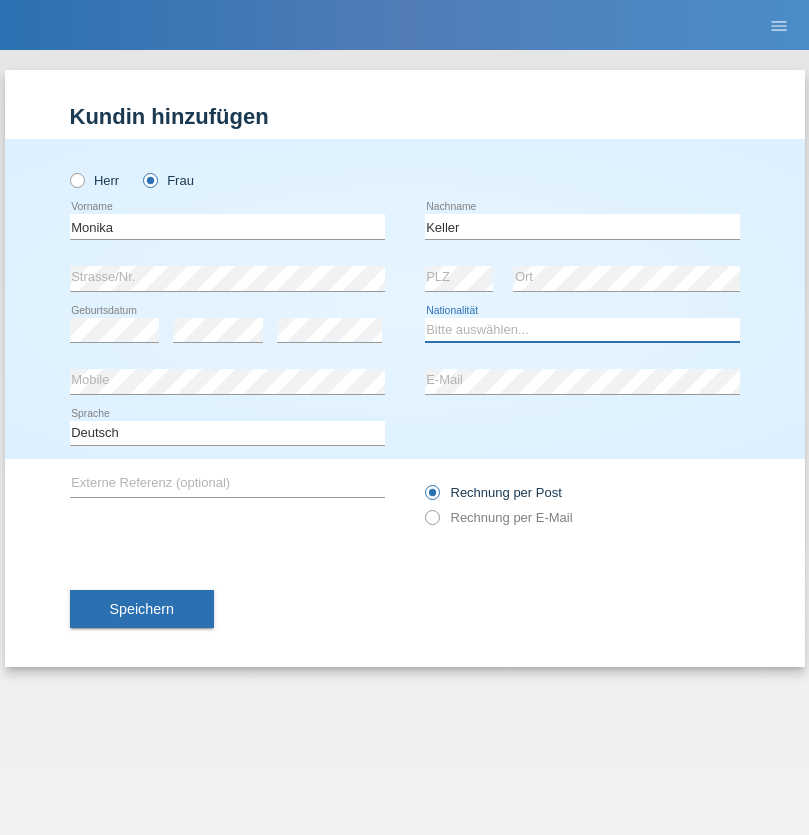 select on "CH" 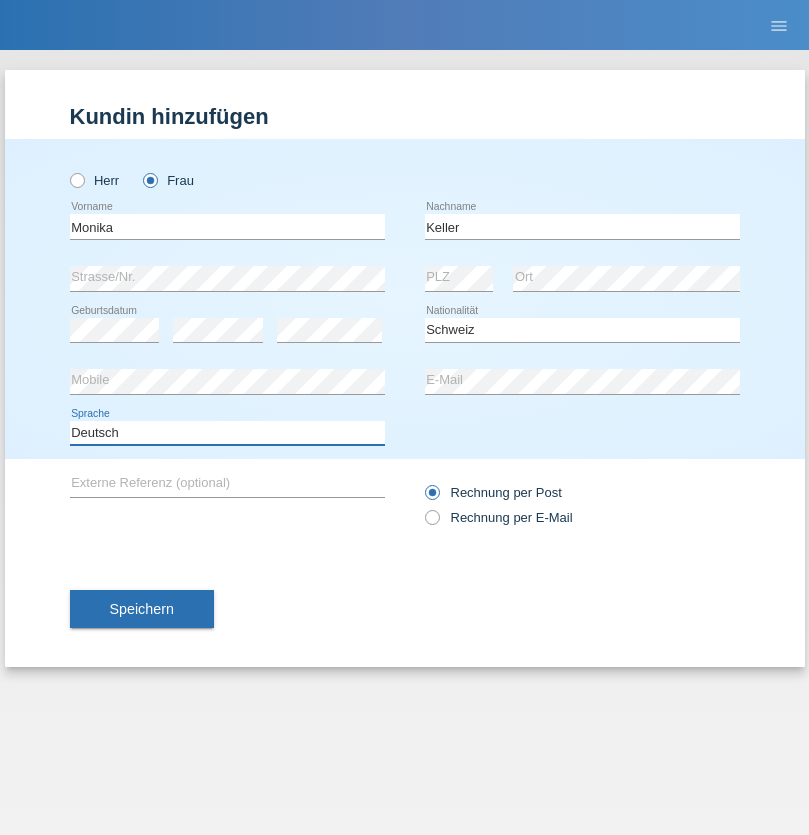 select on "en" 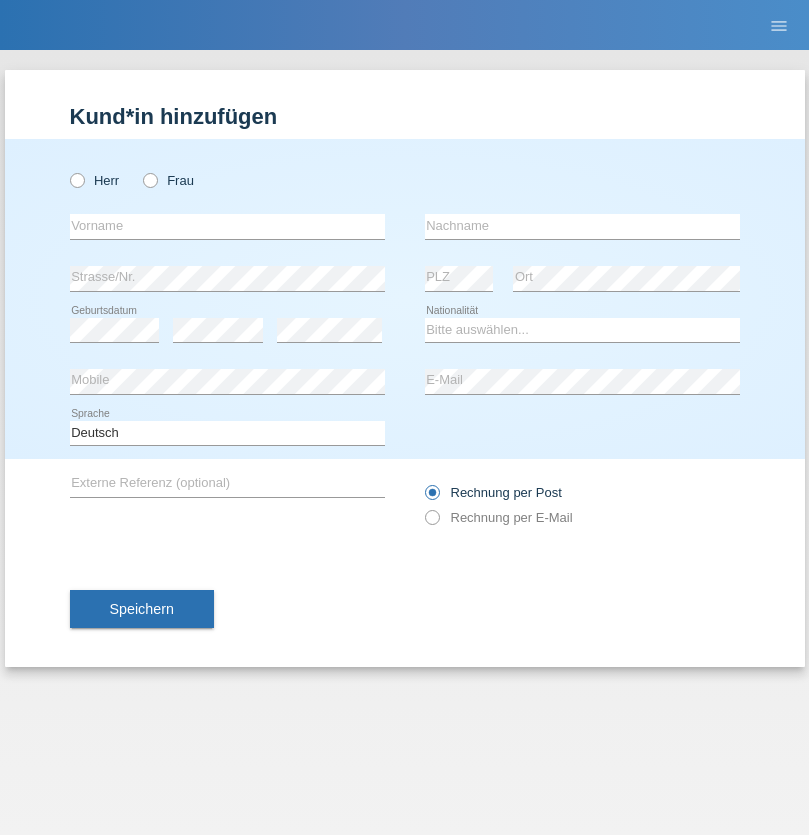 scroll, scrollTop: 0, scrollLeft: 0, axis: both 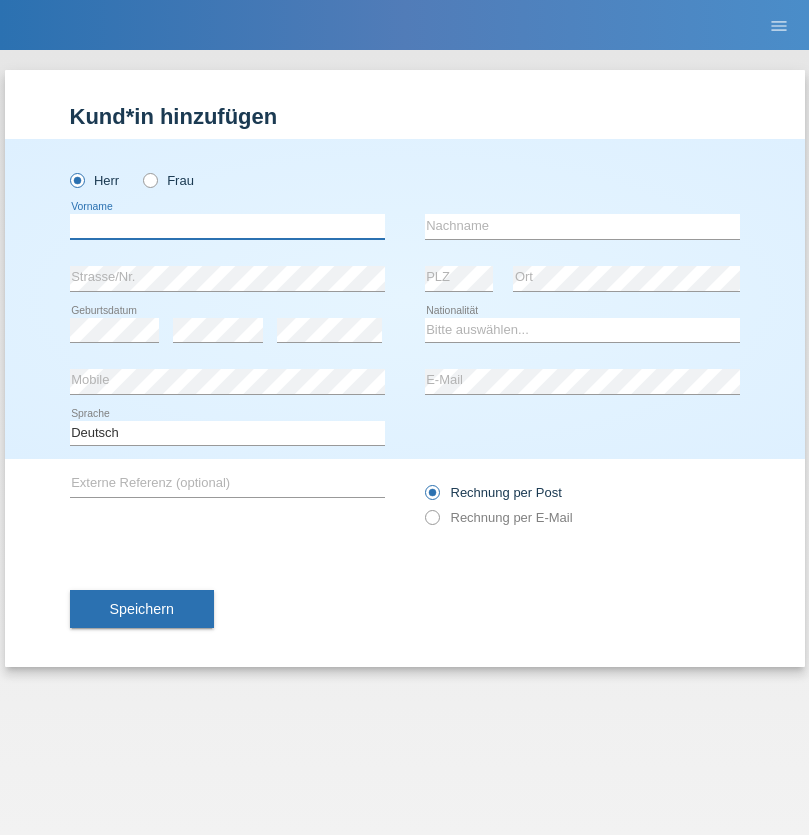 click at bounding box center (227, 226) 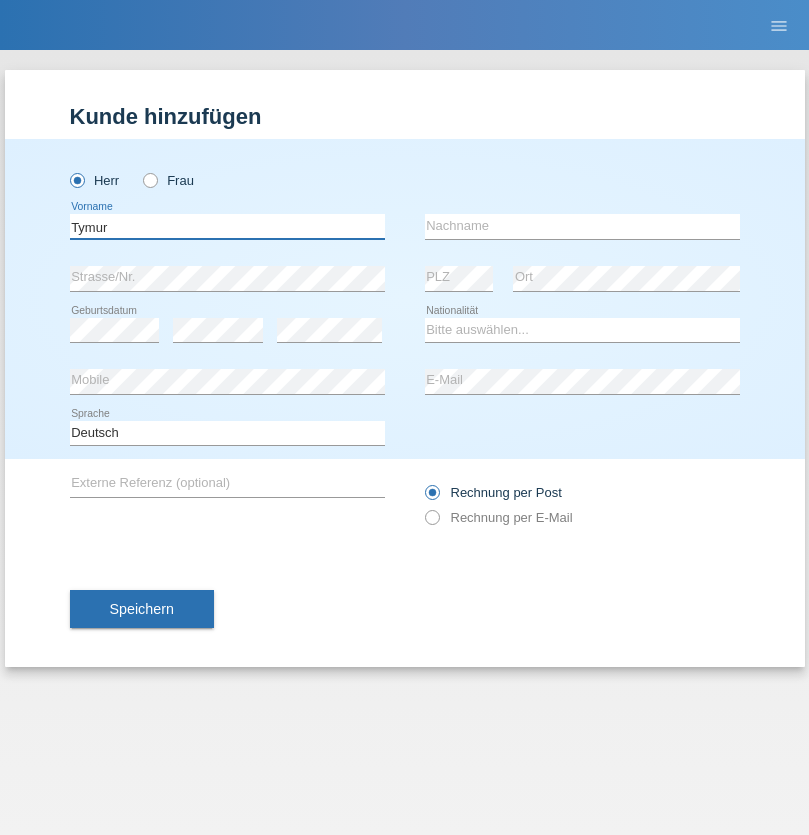 type on "Tymur" 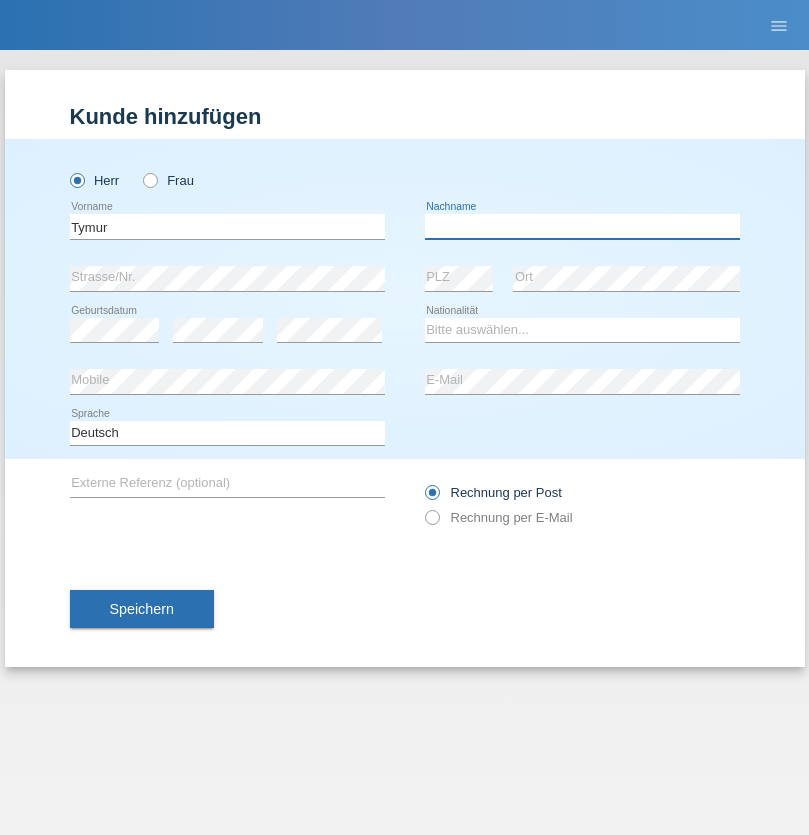 click at bounding box center (582, 226) 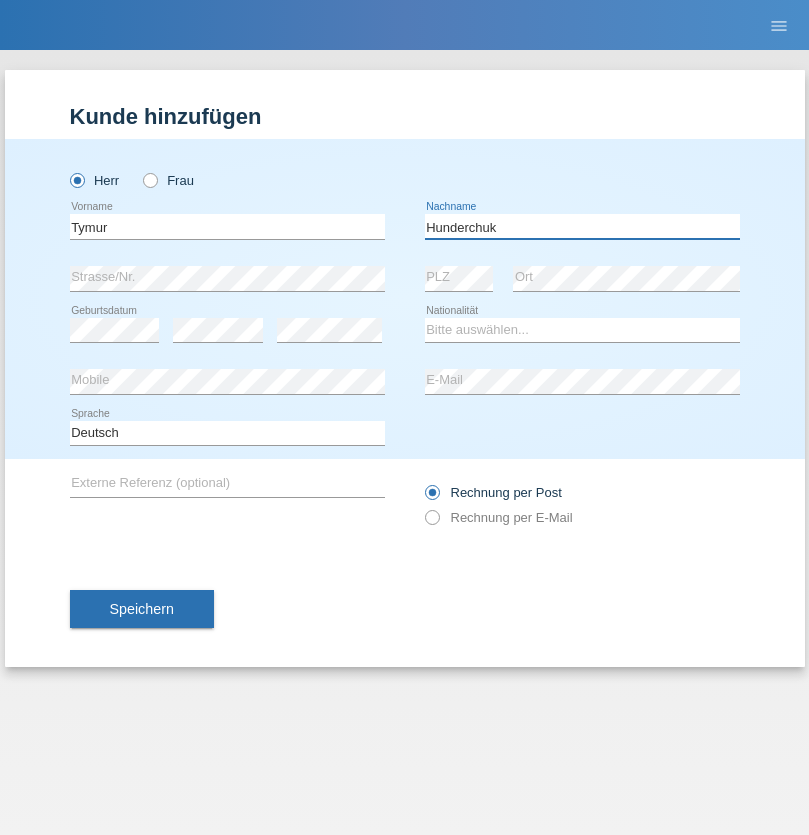 type on "Hunderchuk" 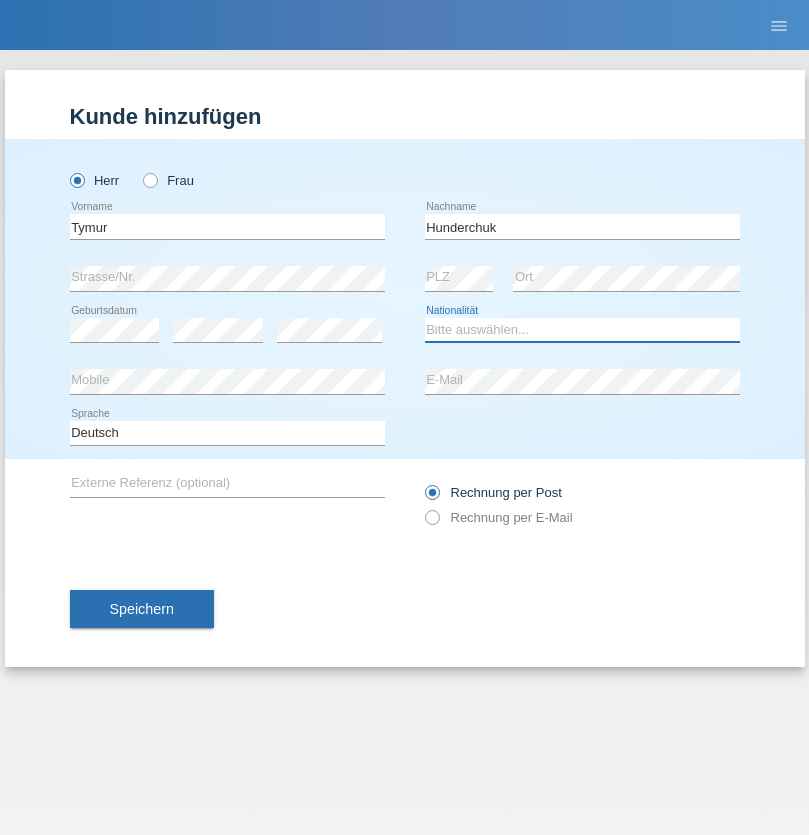 select on "UA" 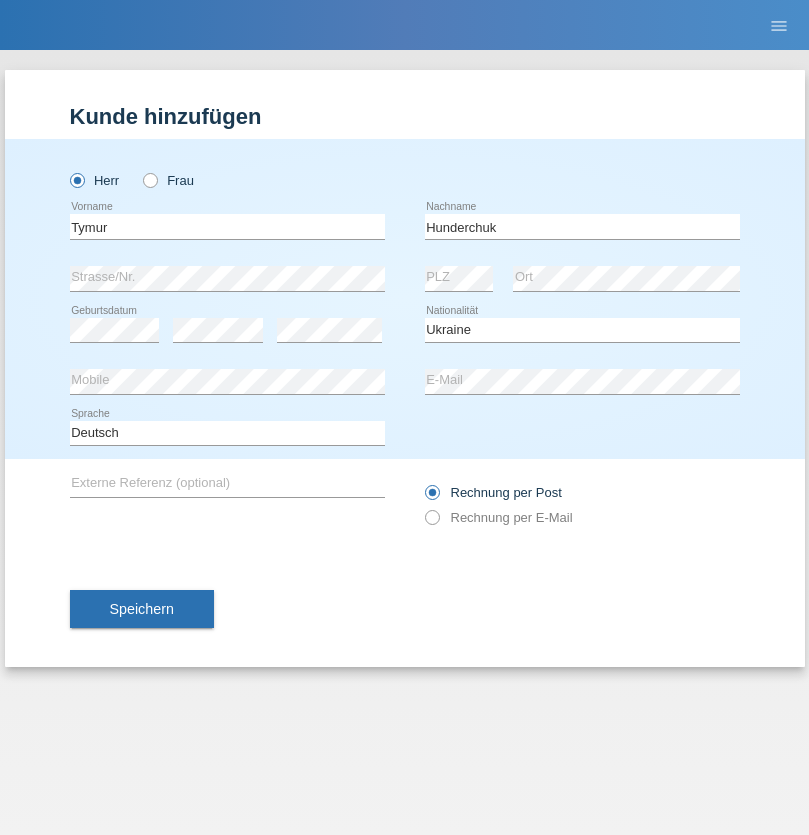select on "C" 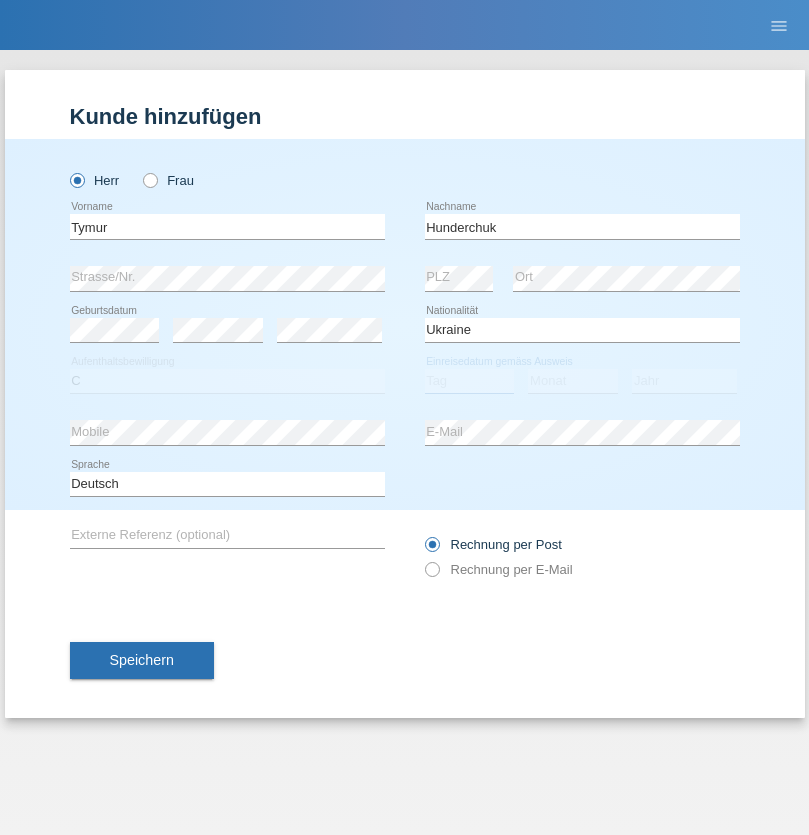 select on "20" 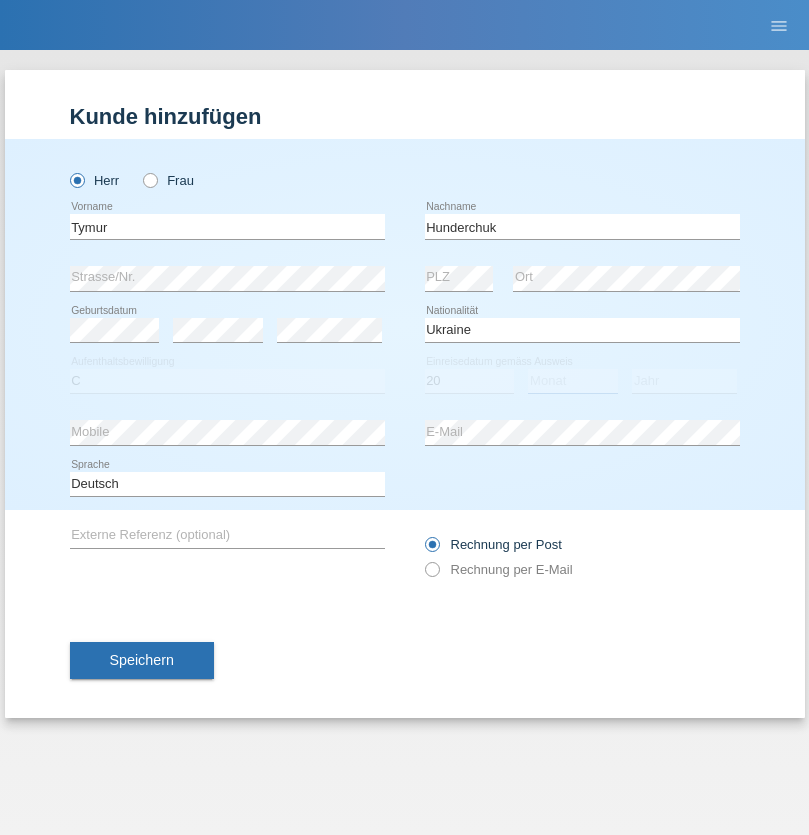 select on "08" 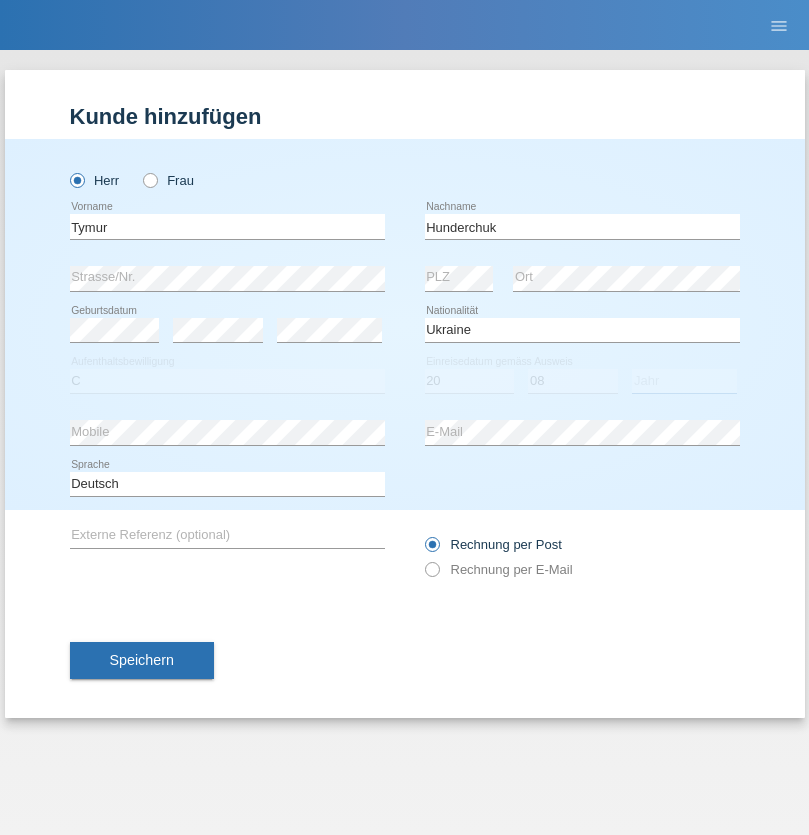 select on "2021" 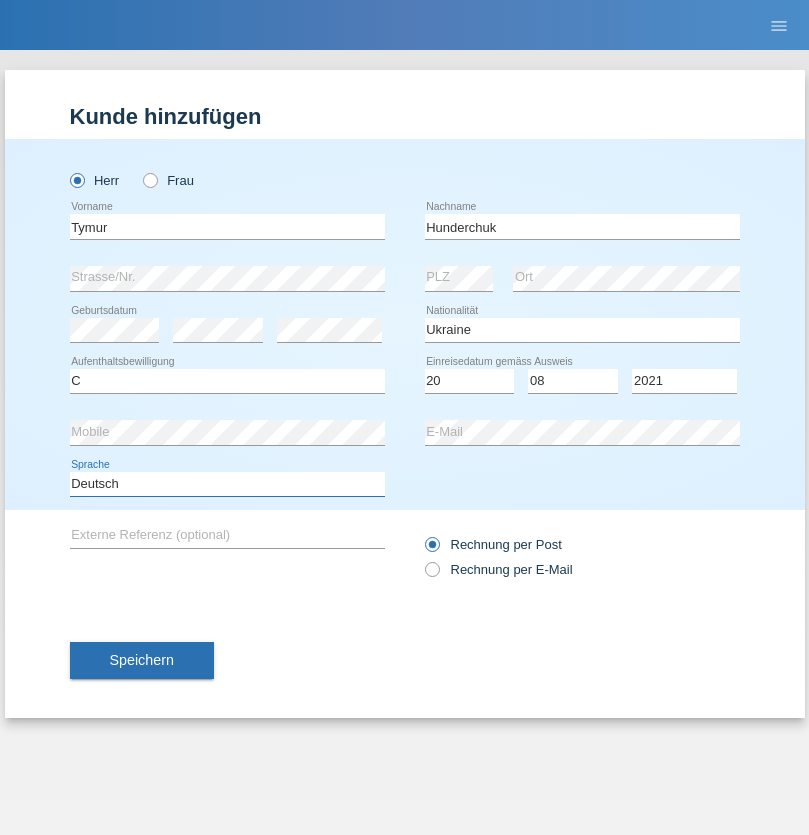 select on "en" 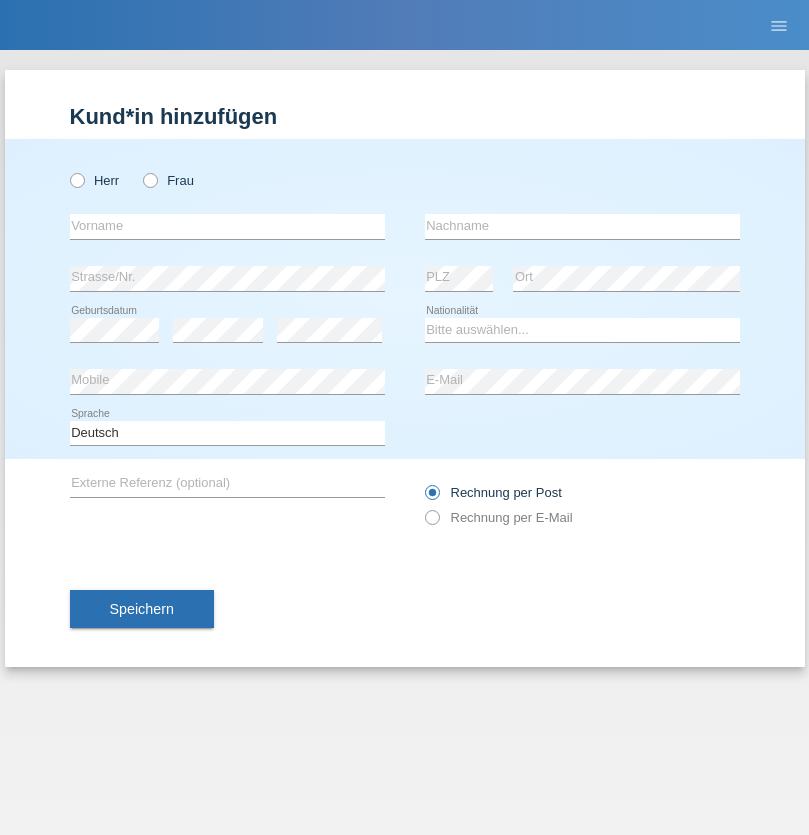 scroll, scrollTop: 0, scrollLeft: 0, axis: both 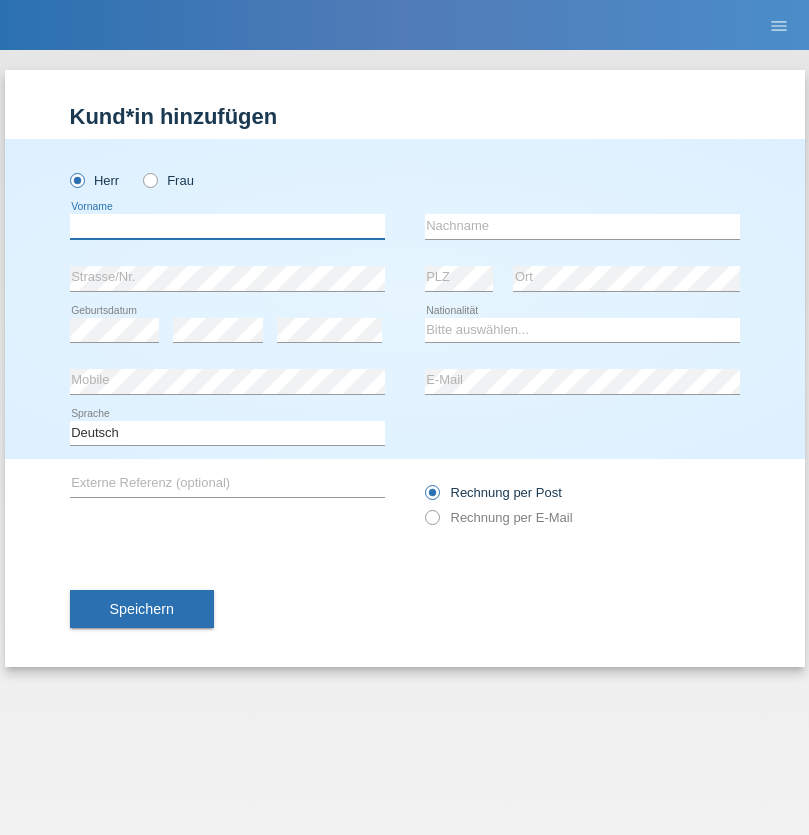 click at bounding box center (227, 226) 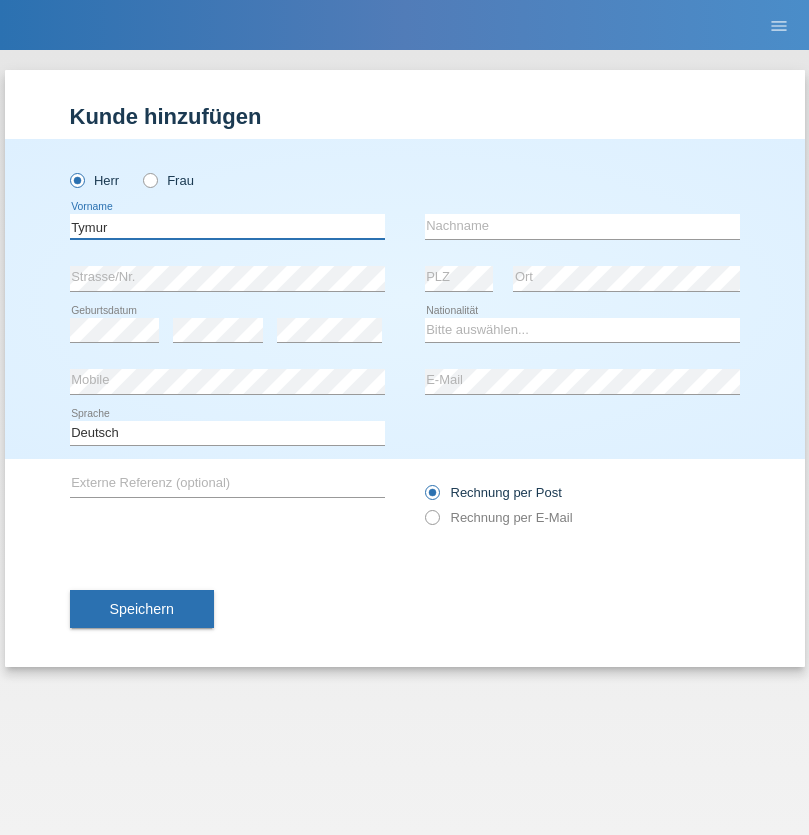 type on "Tymur" 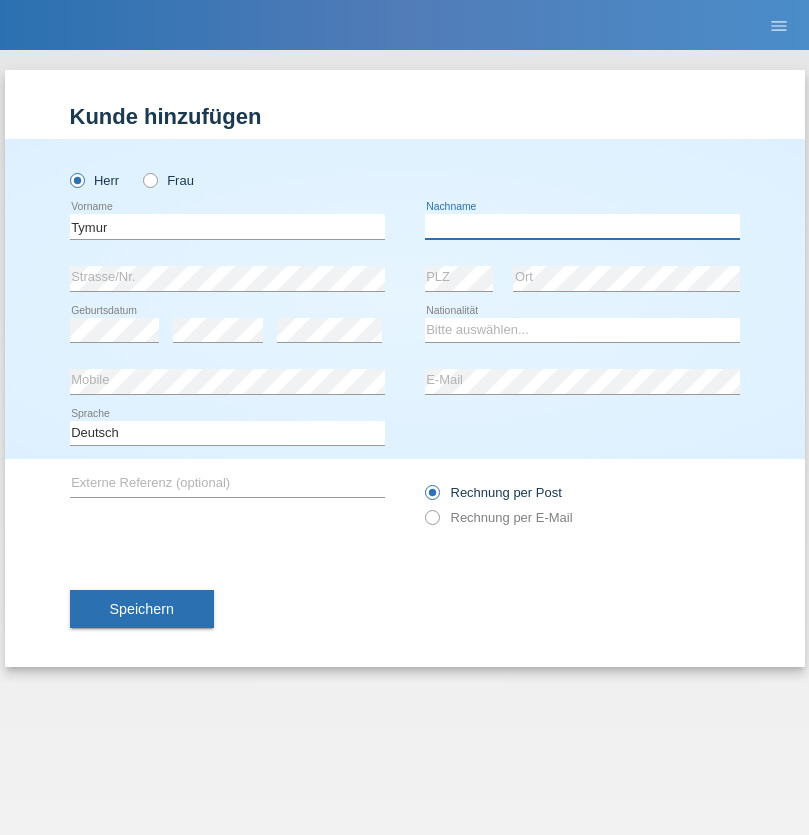 click at bounding box center [582, 226] 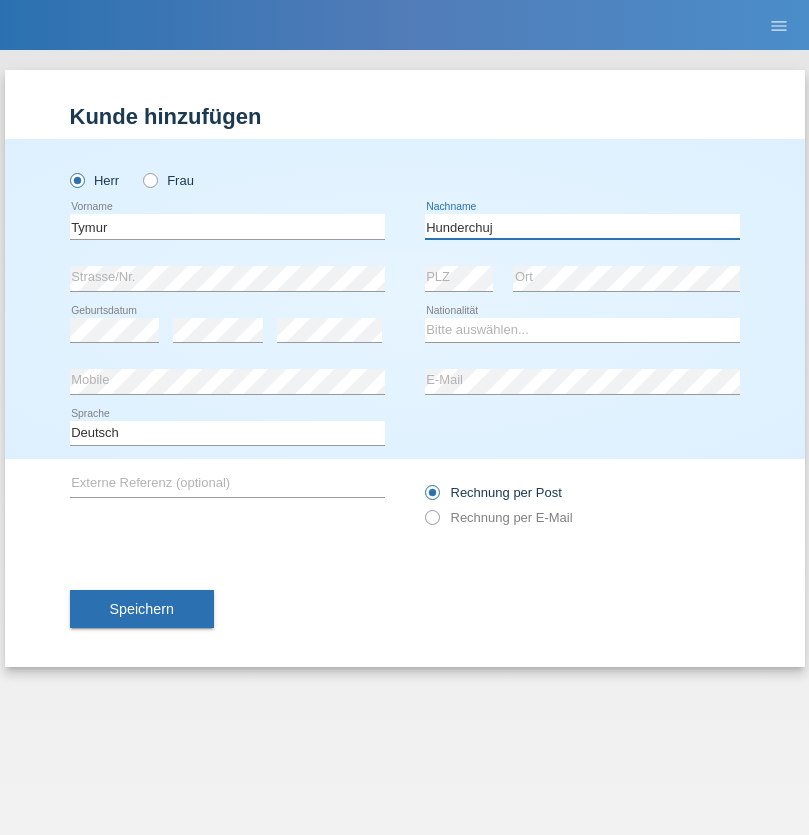type on "Hunderchuj" 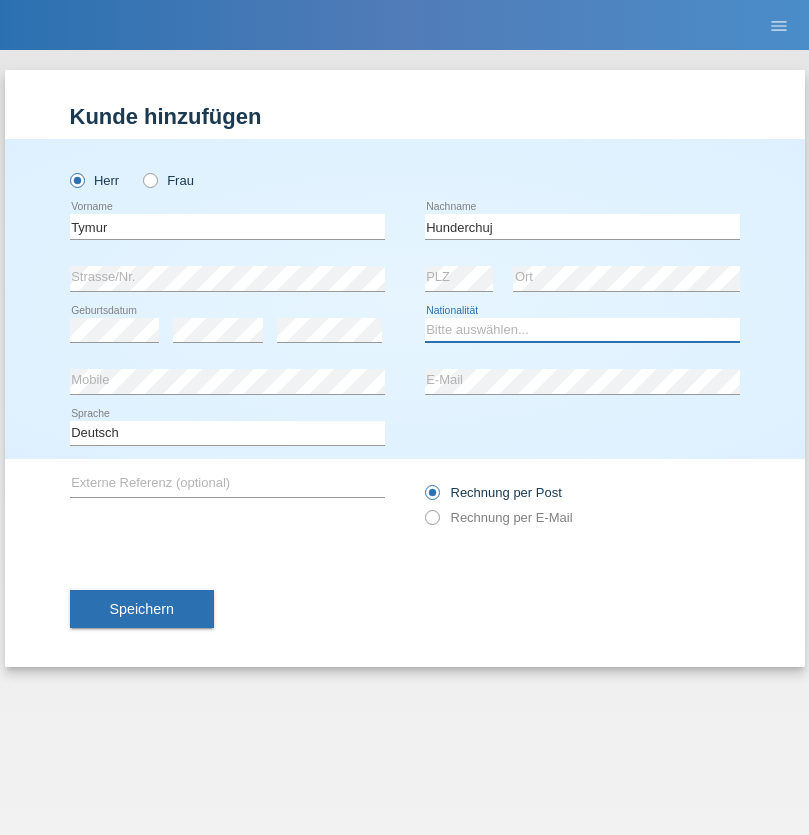 select on "UA" 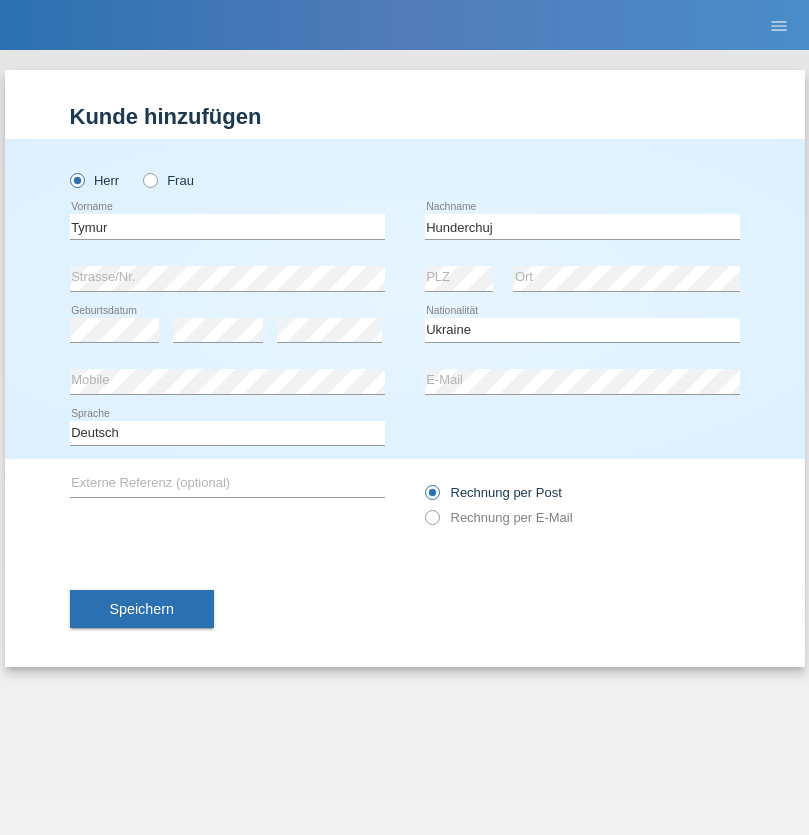 select on "C" 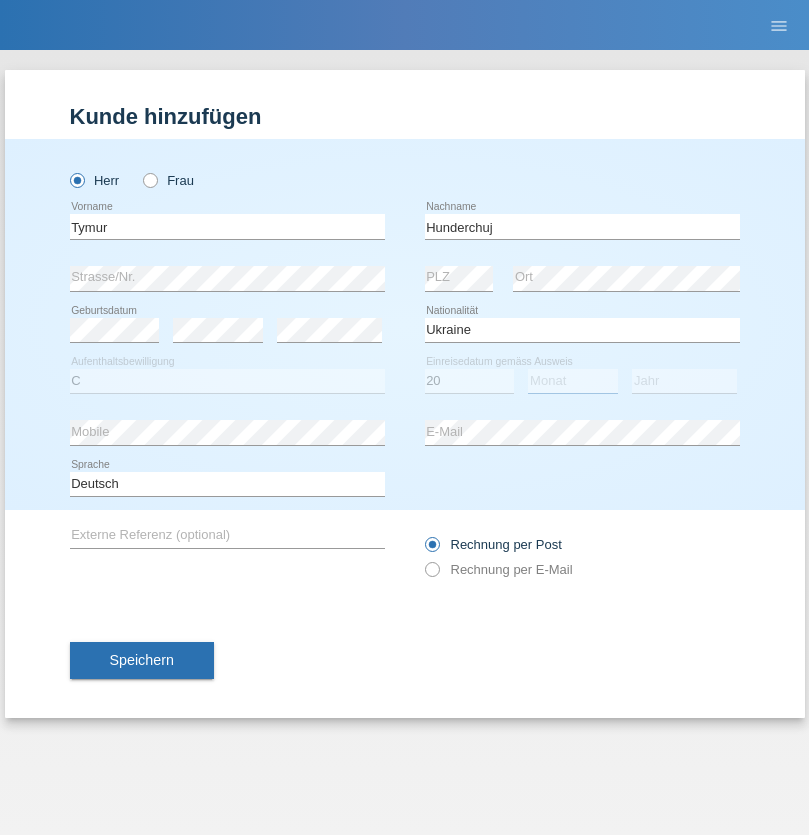 select on "08" 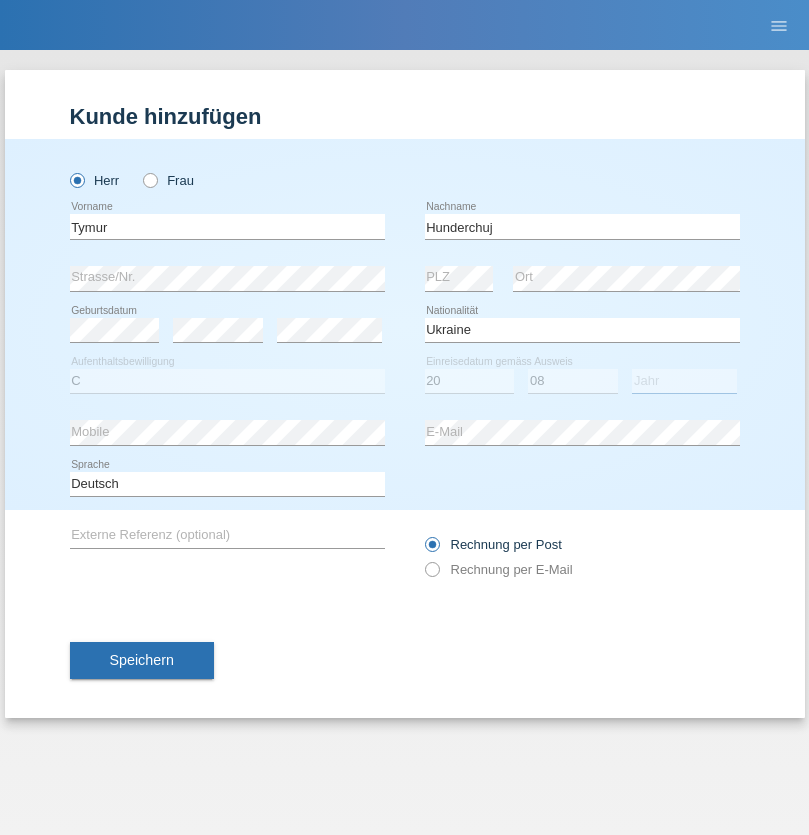 select on "2021" 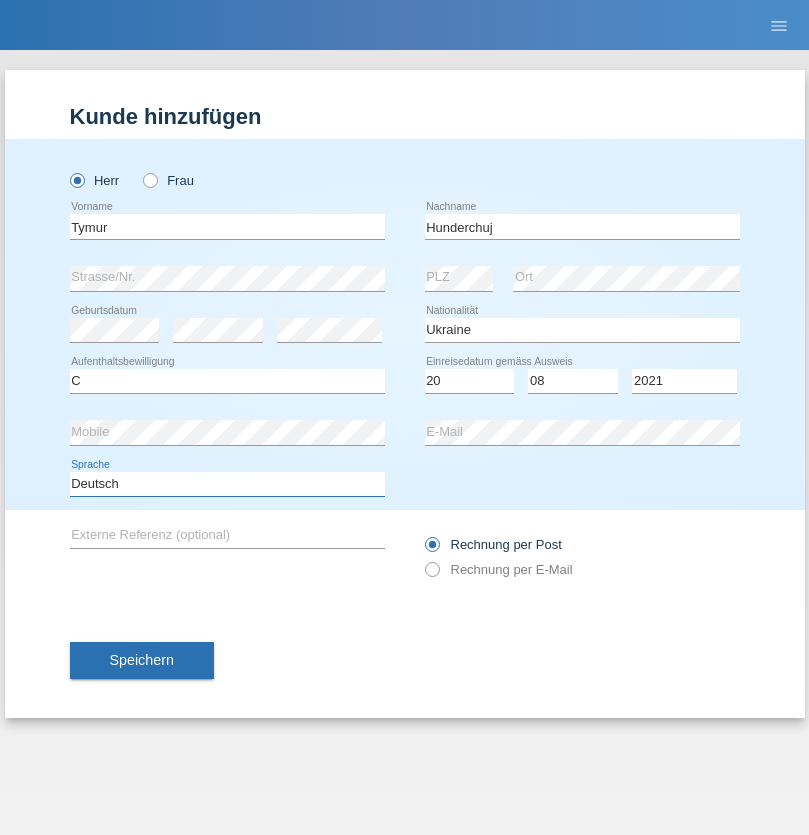 select on "en" 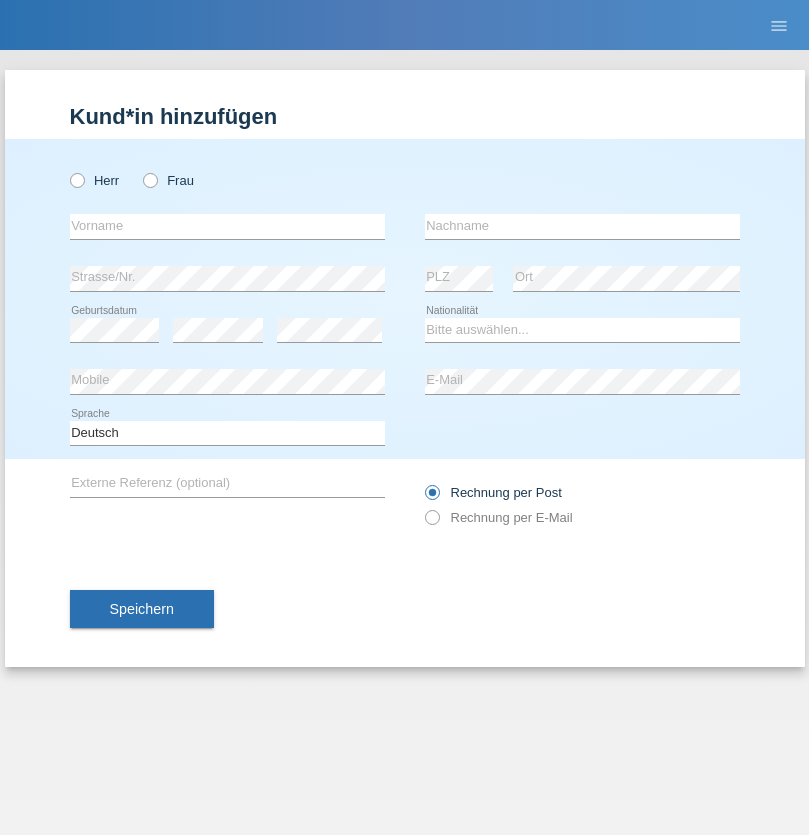 scroll, scrollTop: 0, scrollLeft: 0, axis: both 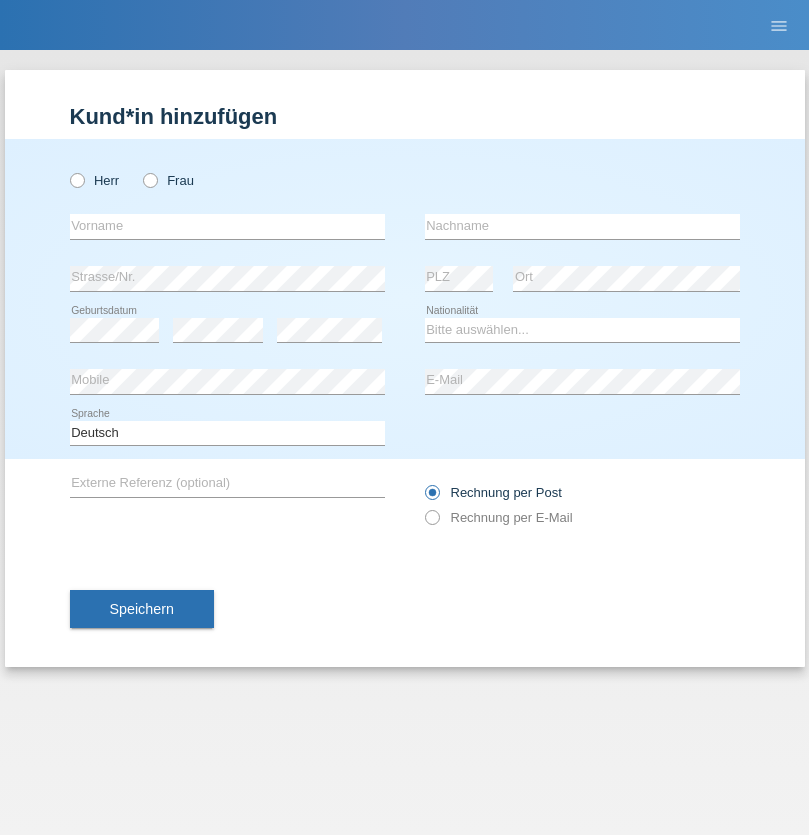 radio on "true" 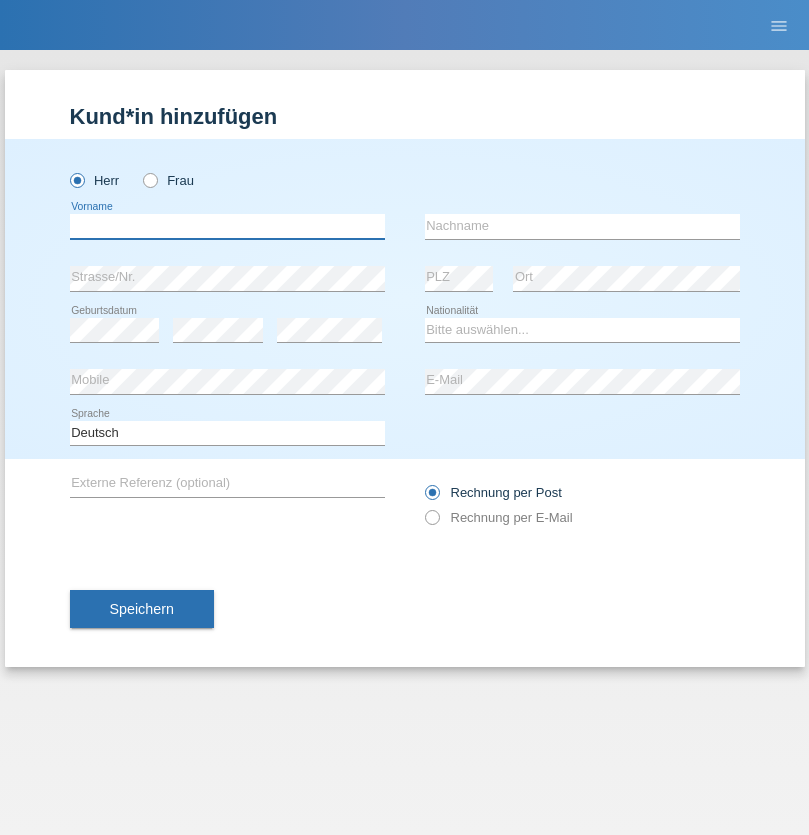 click at bounding box center [227, 226] 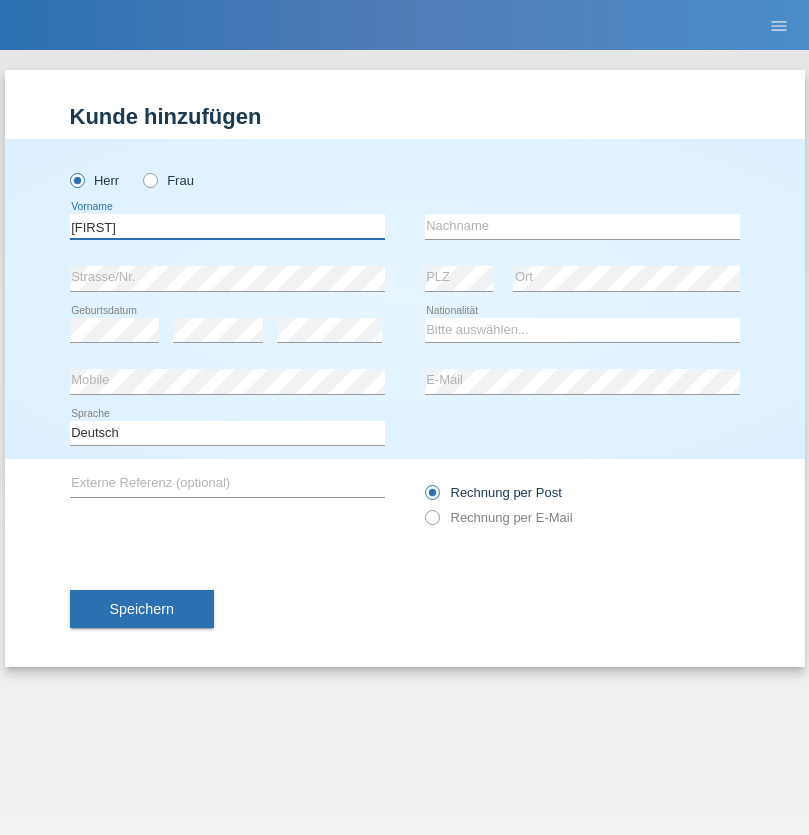 type on "[FIRST]" 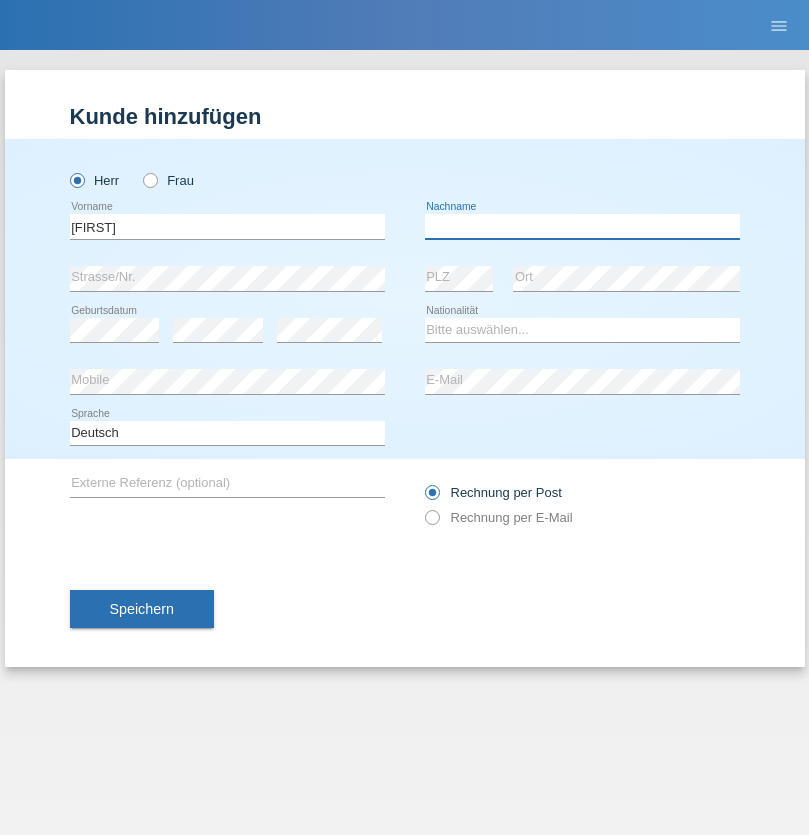 click at bounding box center (582, 226) 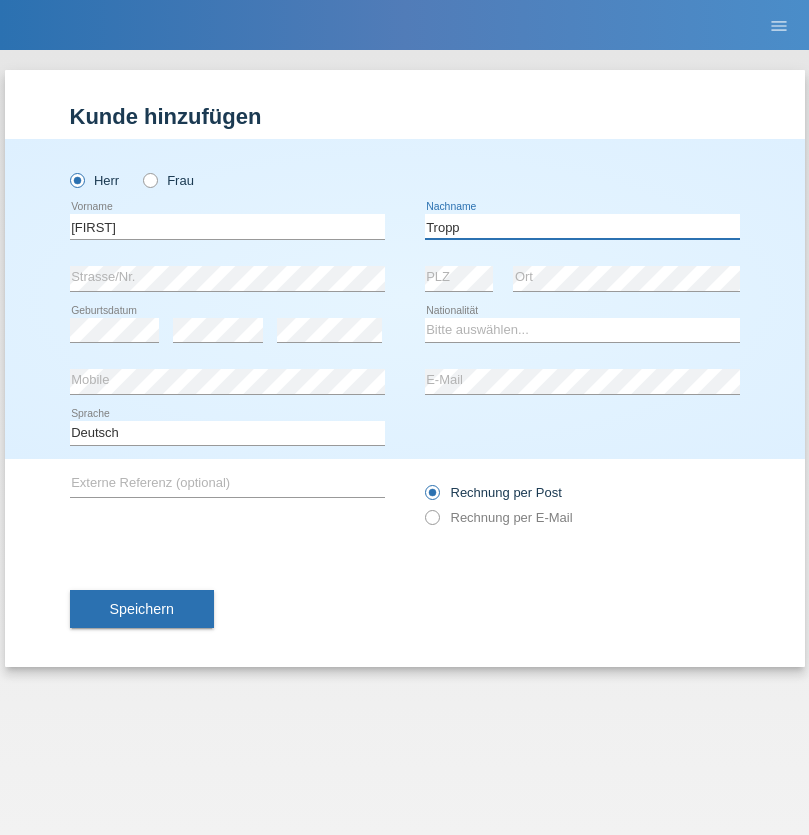 type on "Tropp" 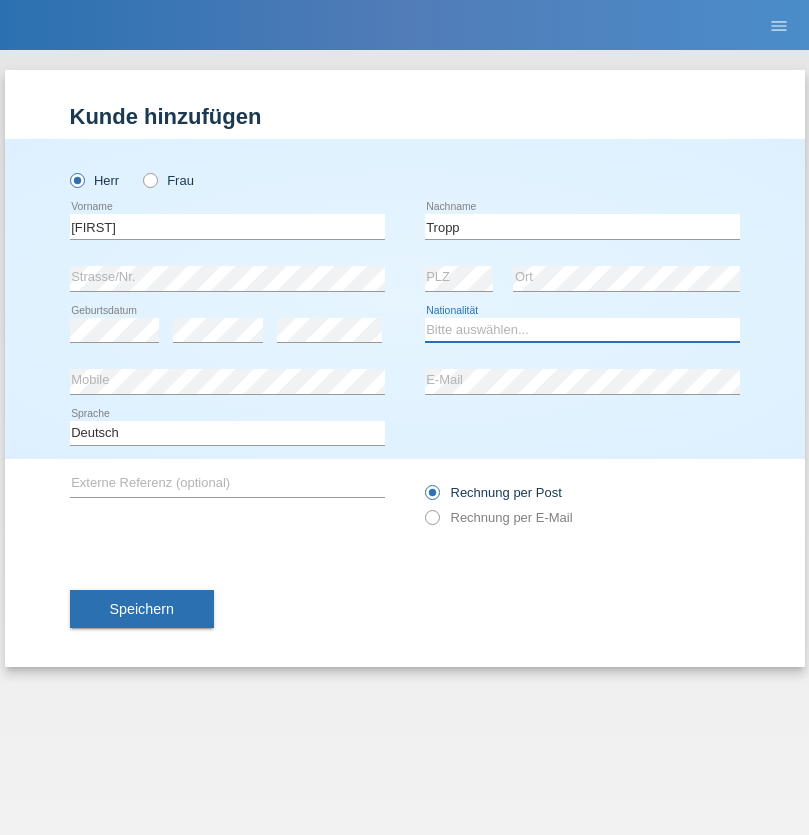select on "SK" 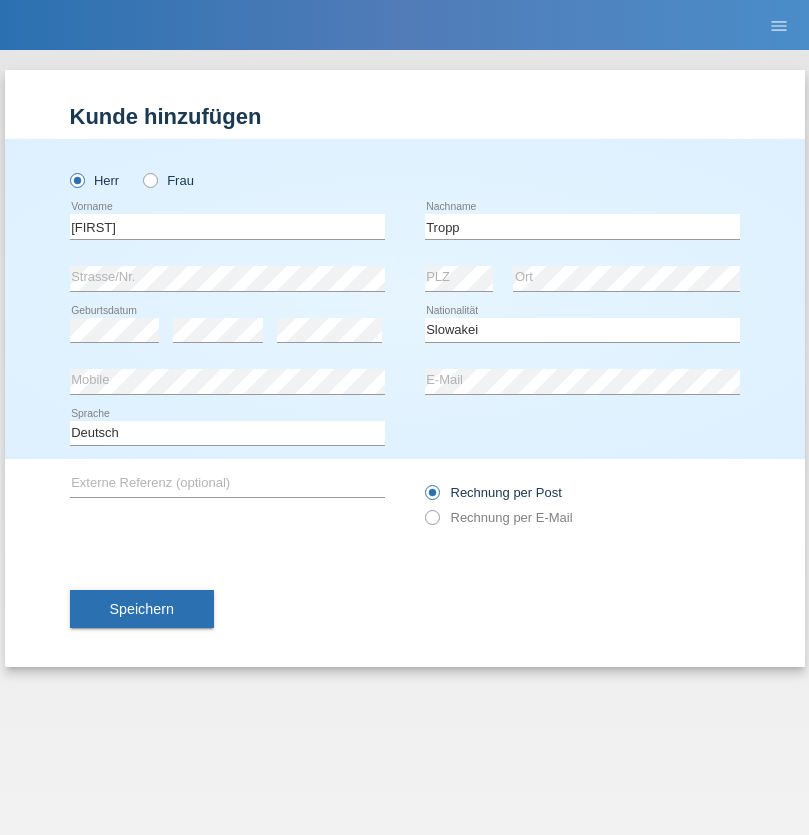 select on "C" 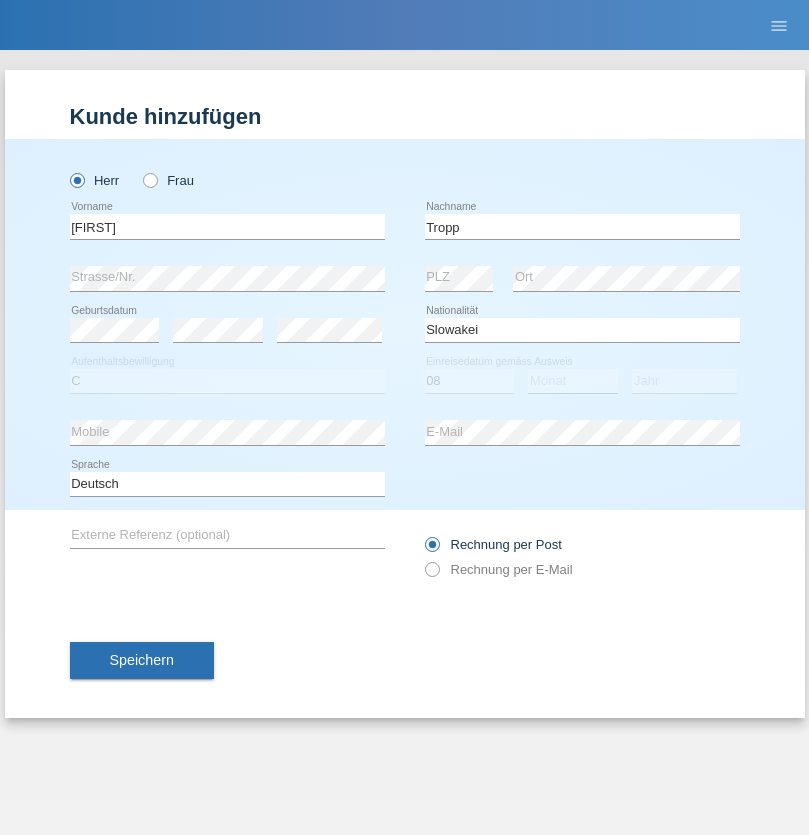 select on "08" 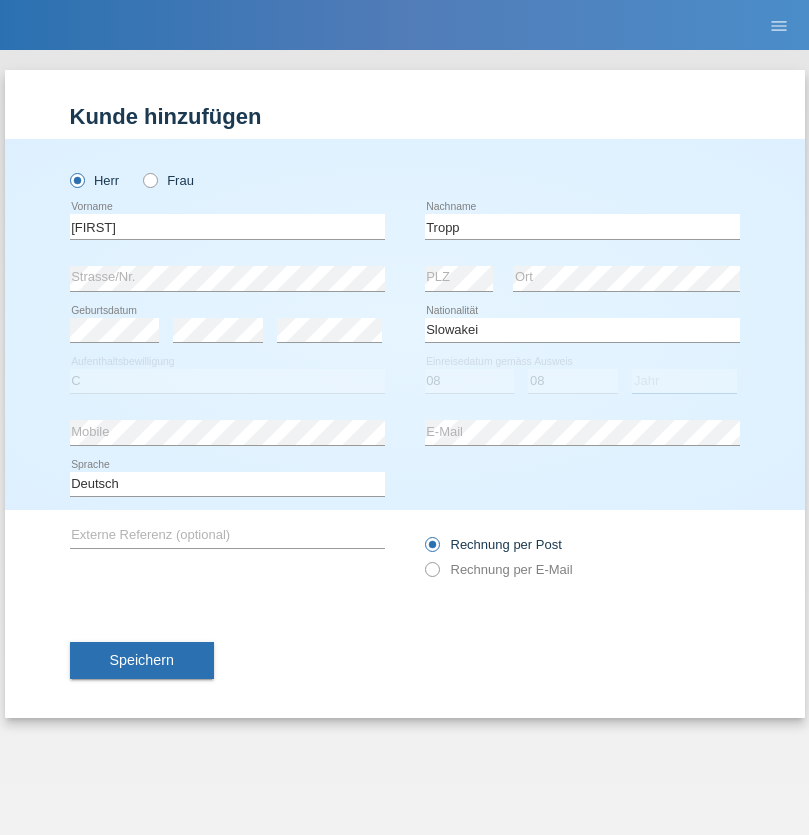 select on "2021" 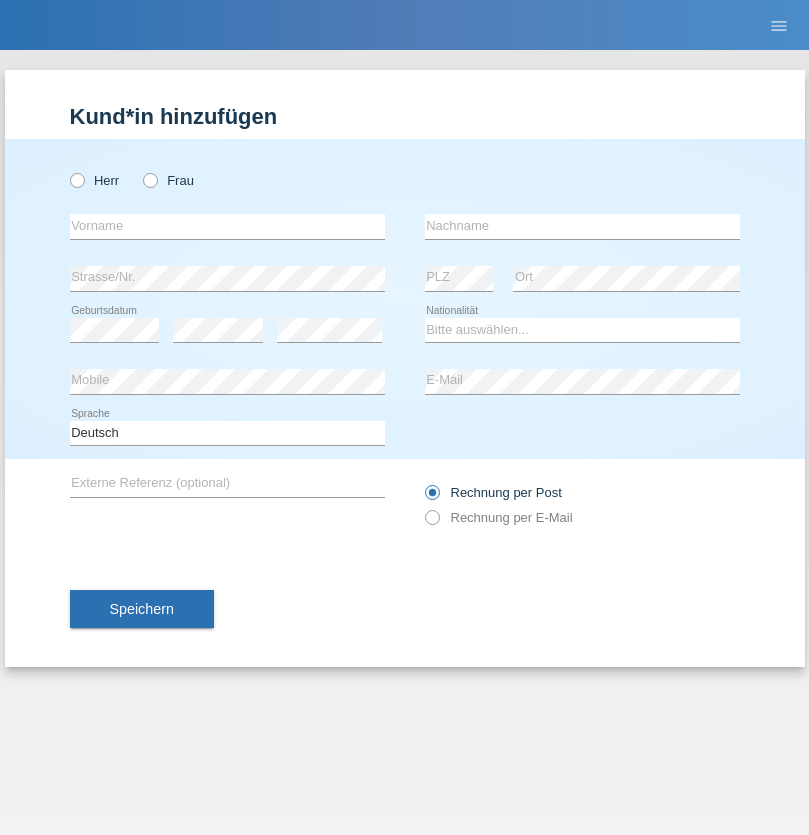 scroll, scrollTop: 0, scrollLeft: 0, axis: both 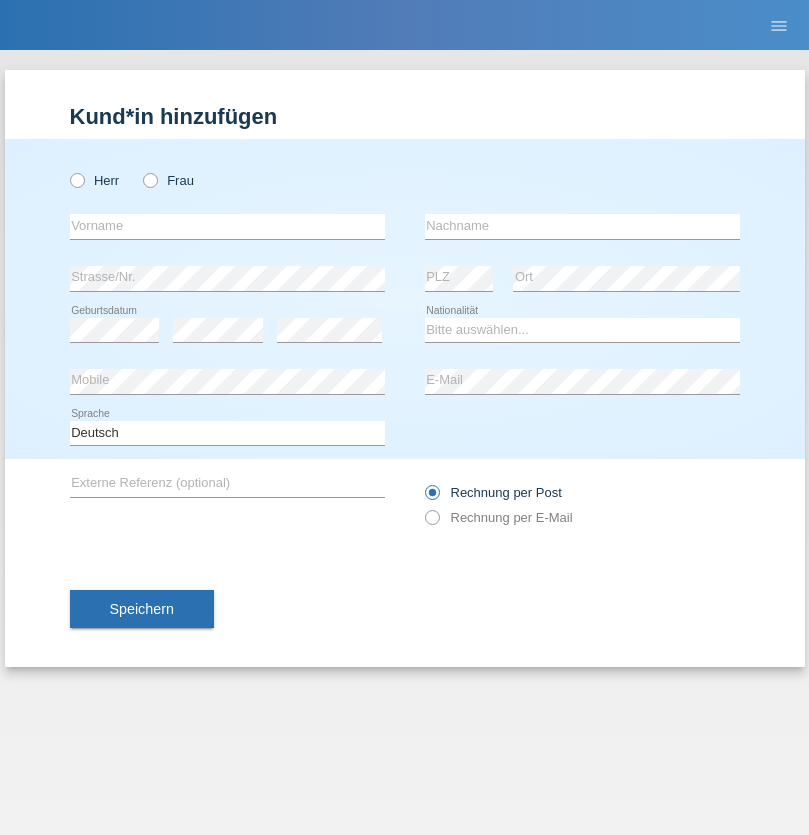 radio on "true" 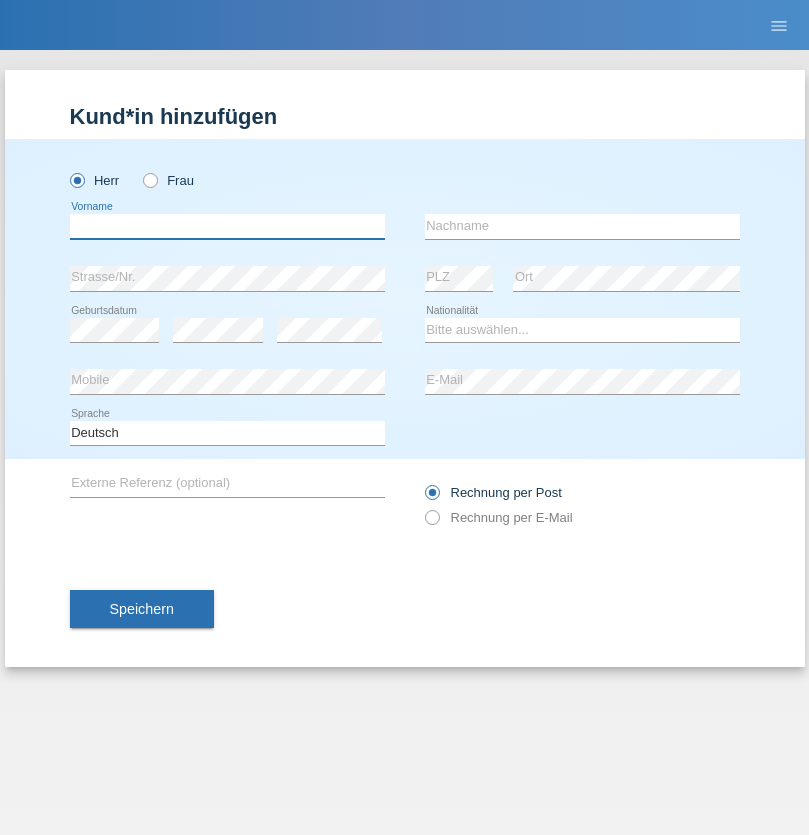 click at bounding box center [227, 226] 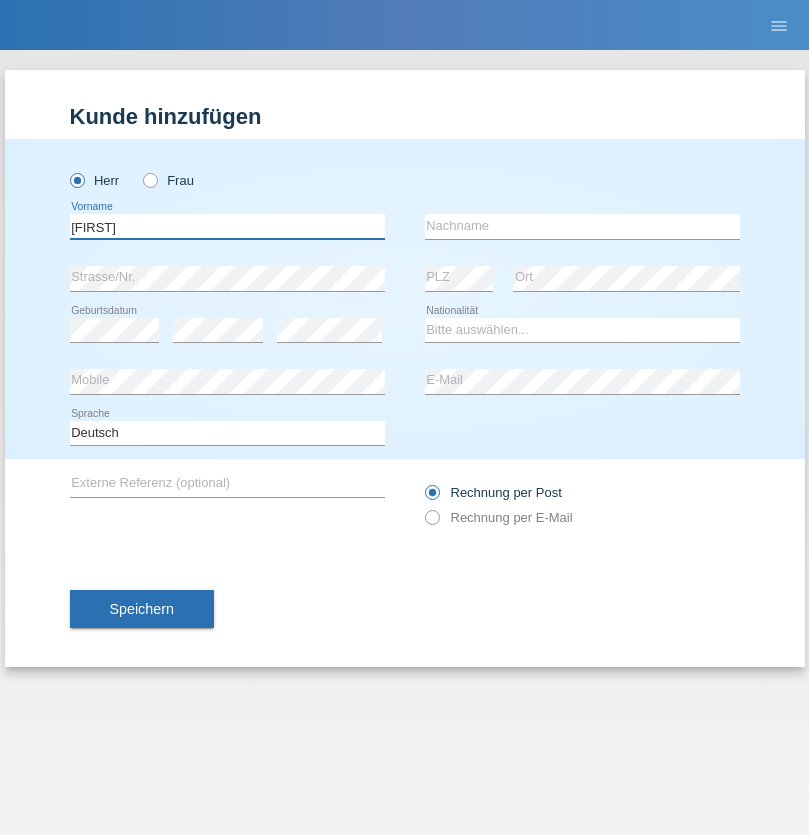 type on "[FIRST]" 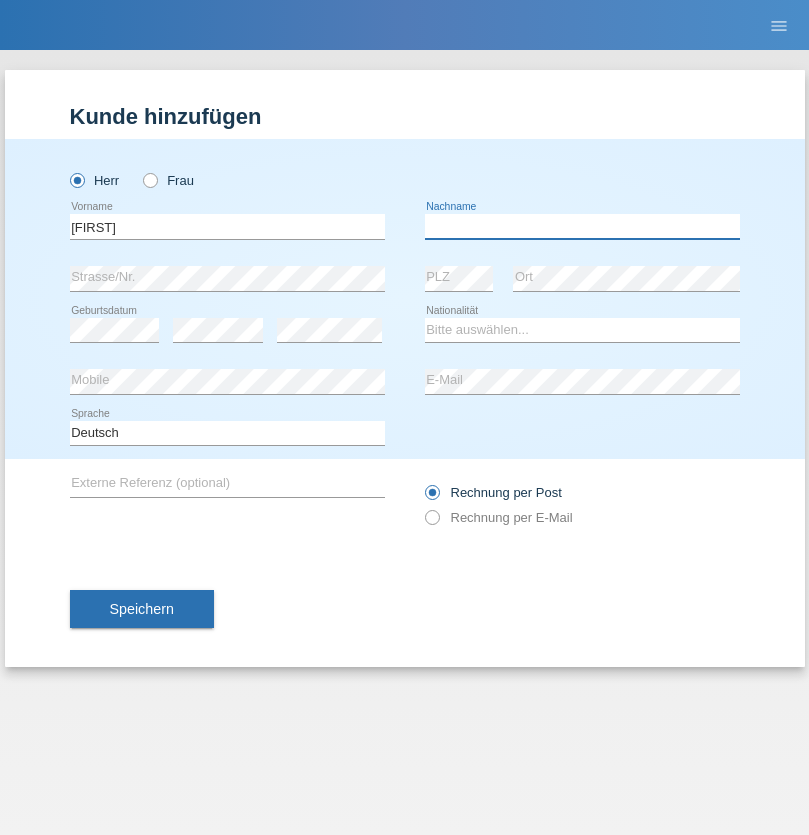 click at bounding box center [582, 226] 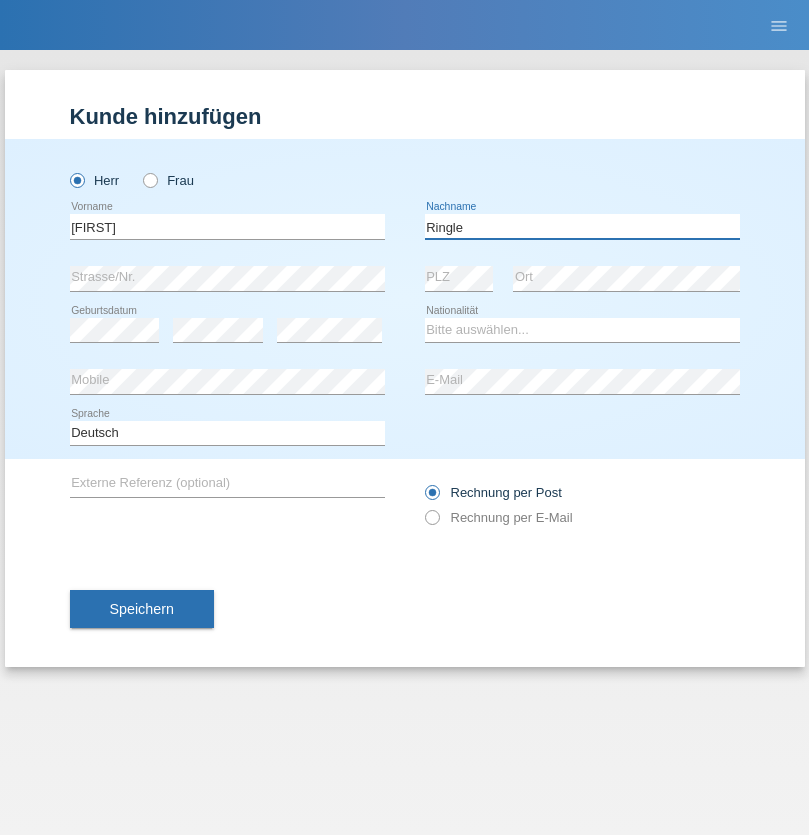 type on "Ringle" 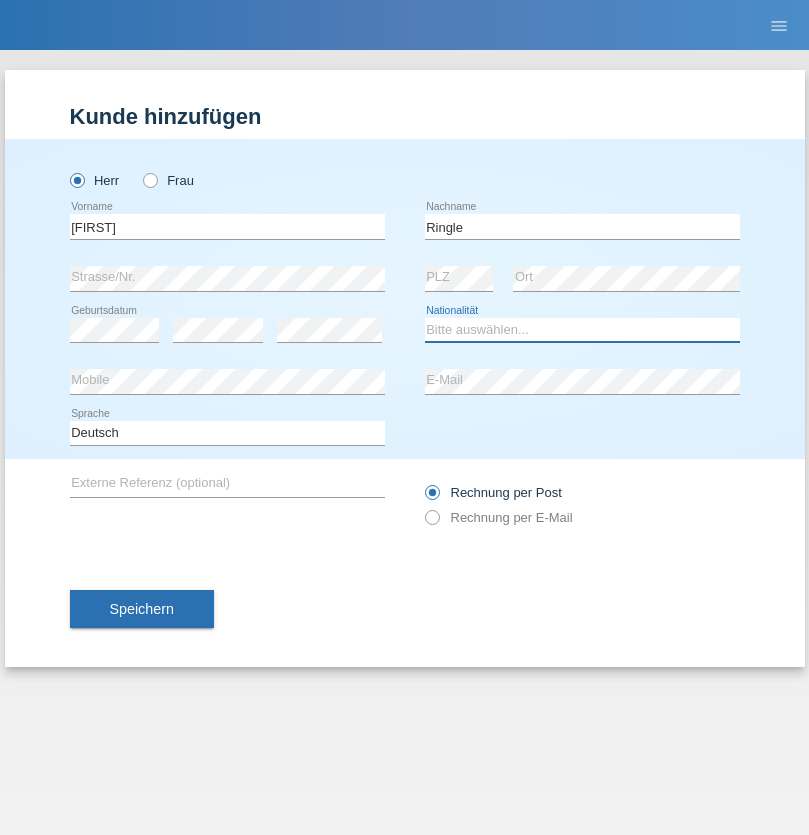 select on "DE" 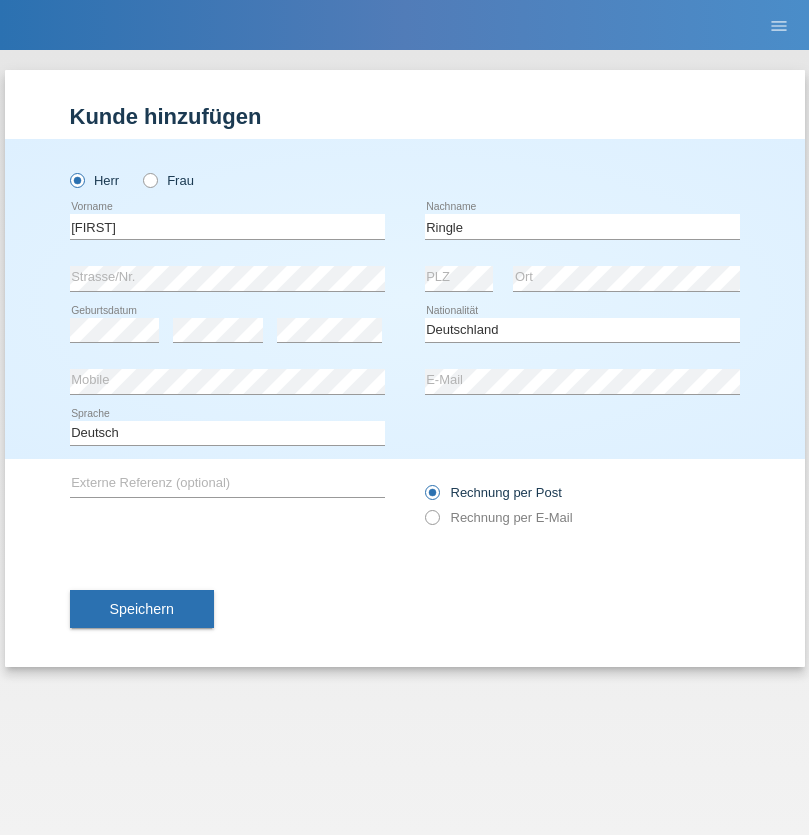 select on "C" 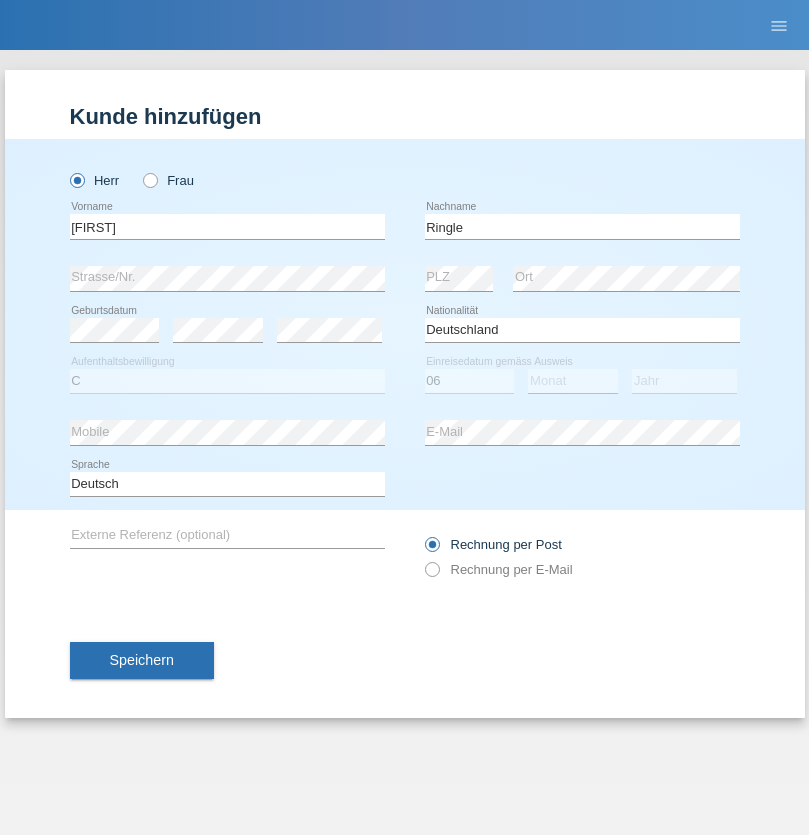 select on "01" 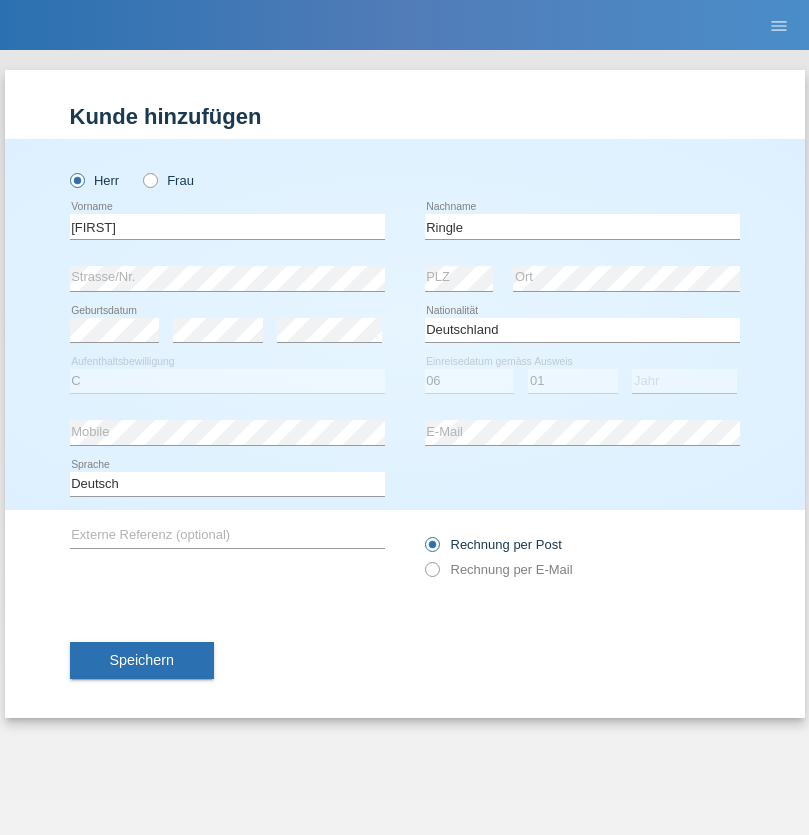 select on "2021" 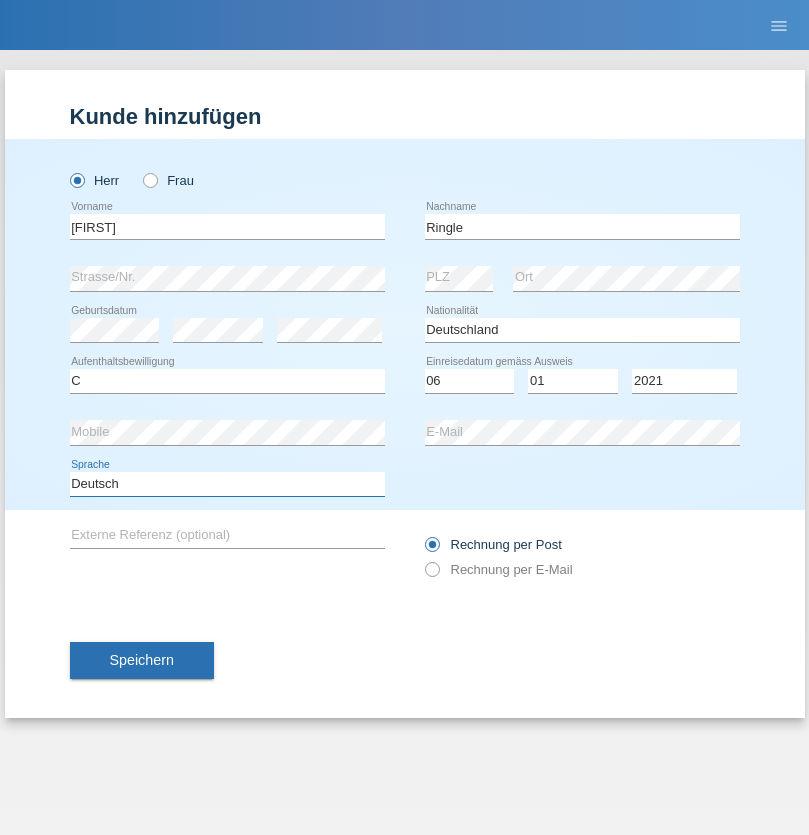 select on "en" 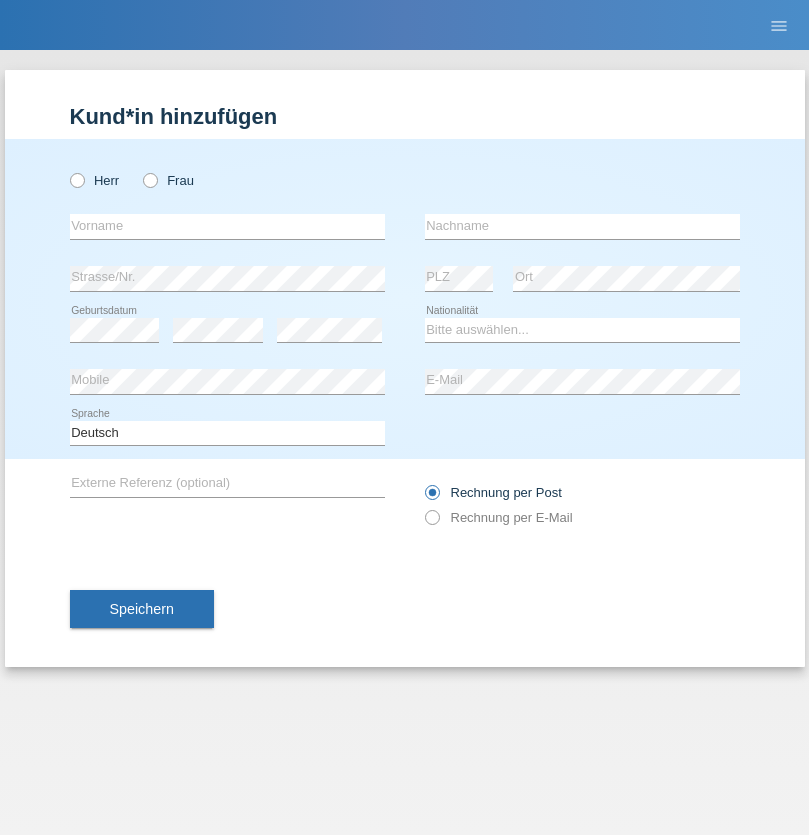 scroll, scrollTop: 0, scrollLeft: 0, axis: both 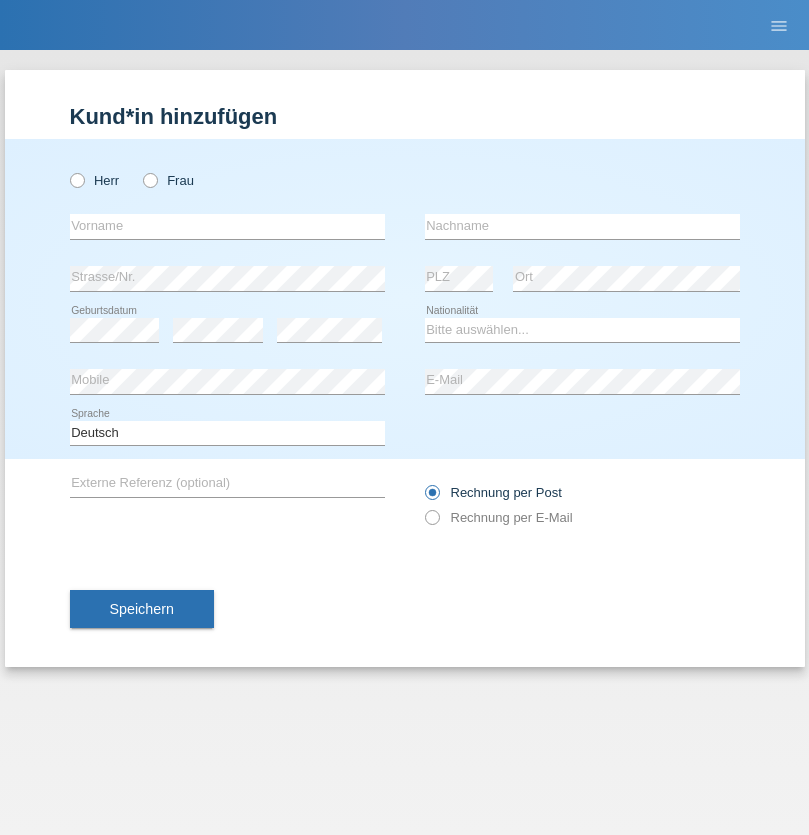 radio on "true" 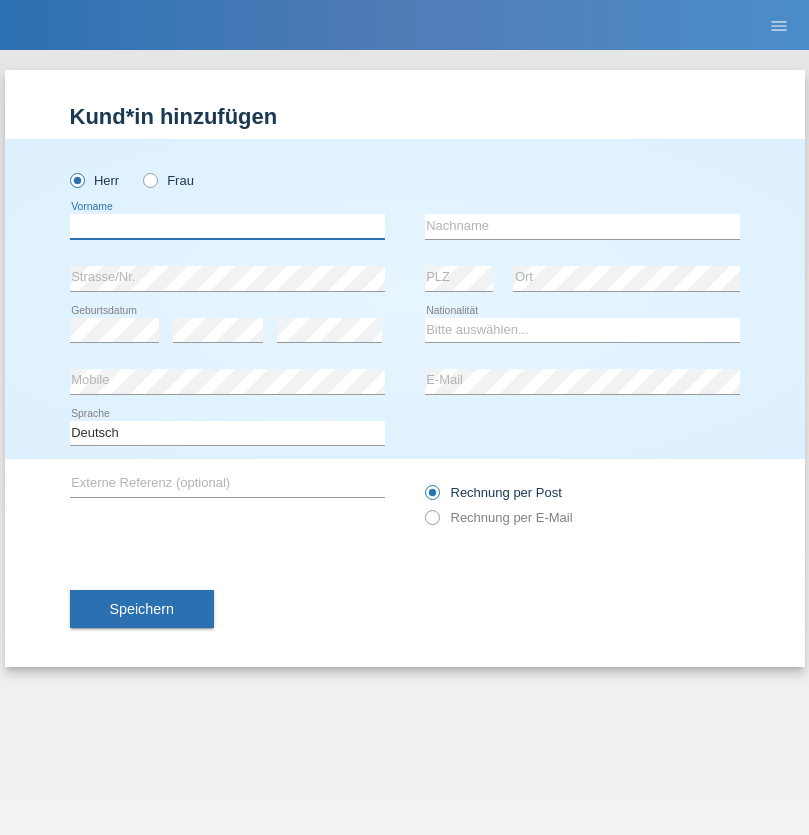 click at bounding box center (227, 226) 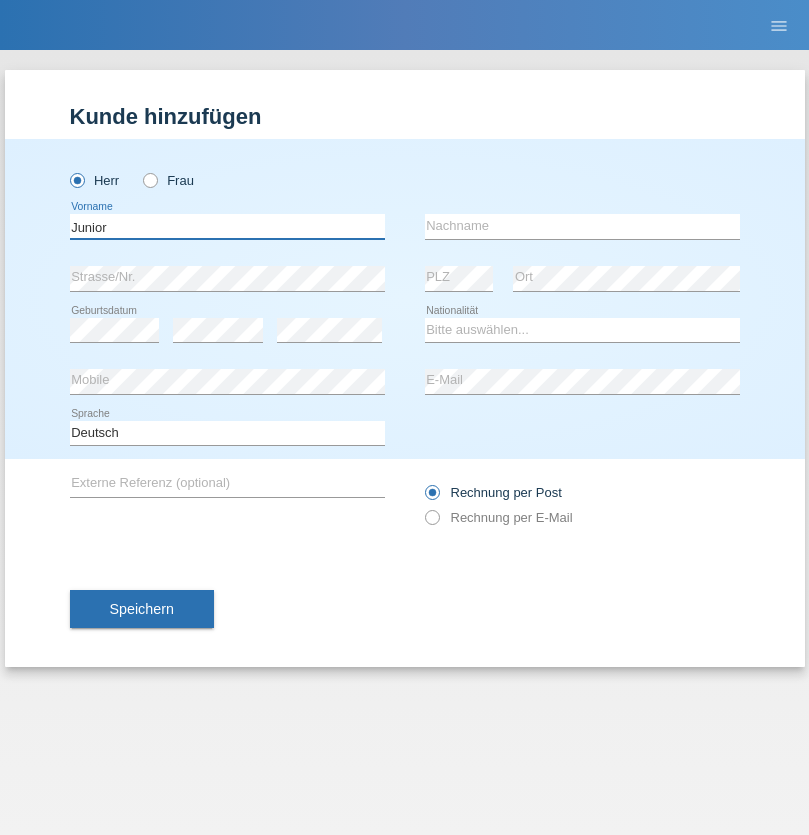 type on "Junior" 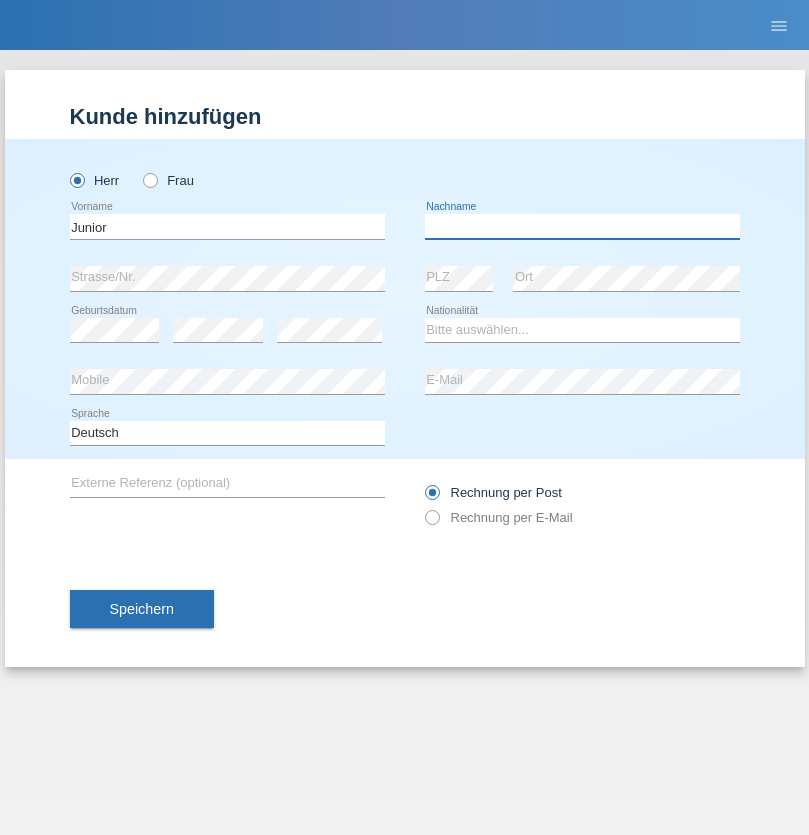 click at bounding box center [582, 226] 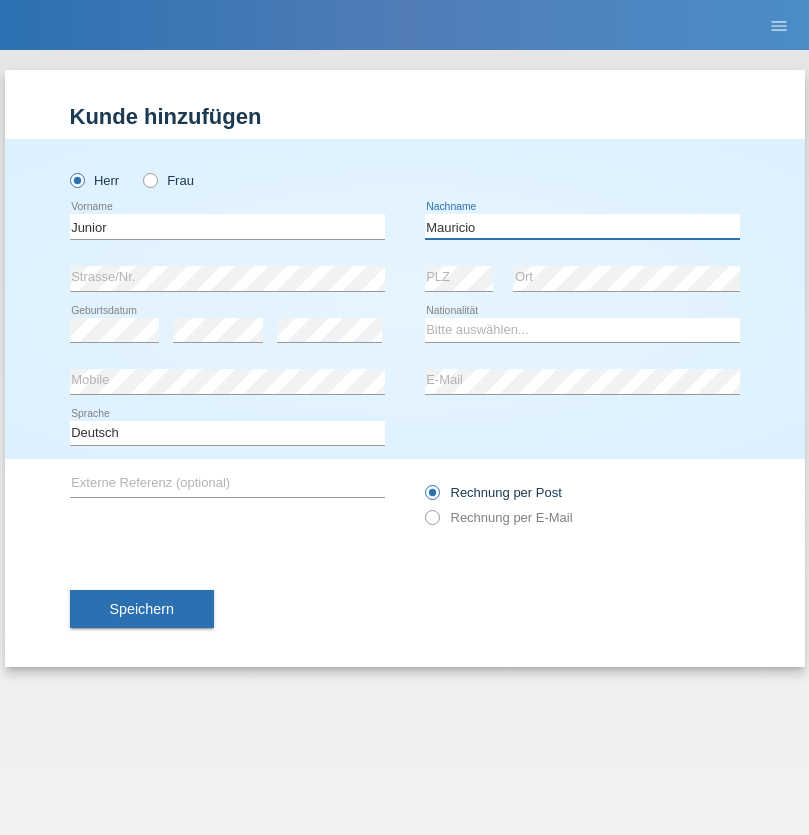 type on "Mauricio" 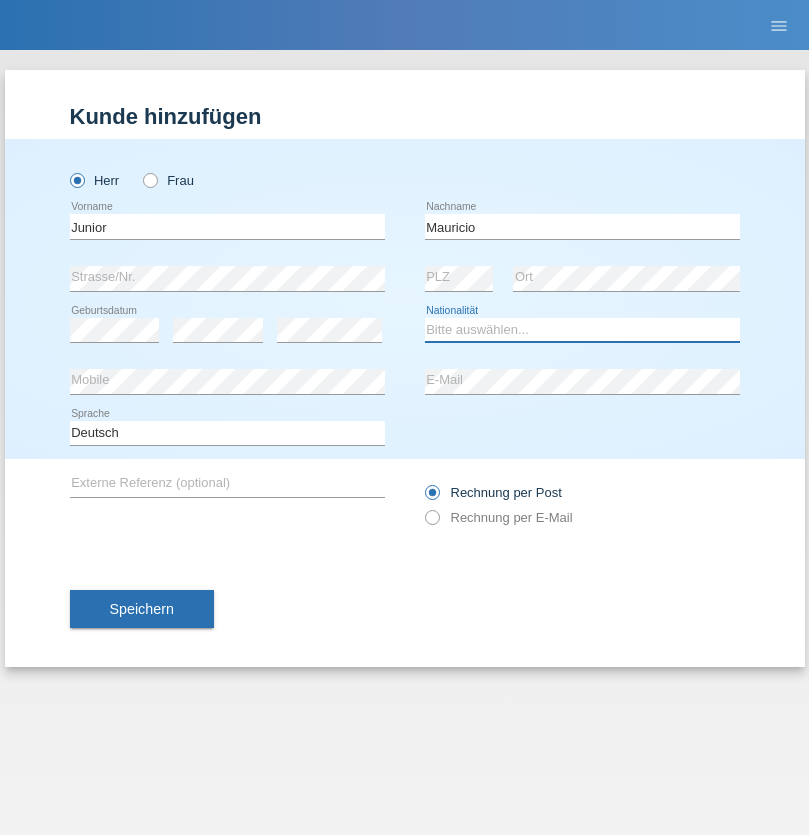 select on "CH" 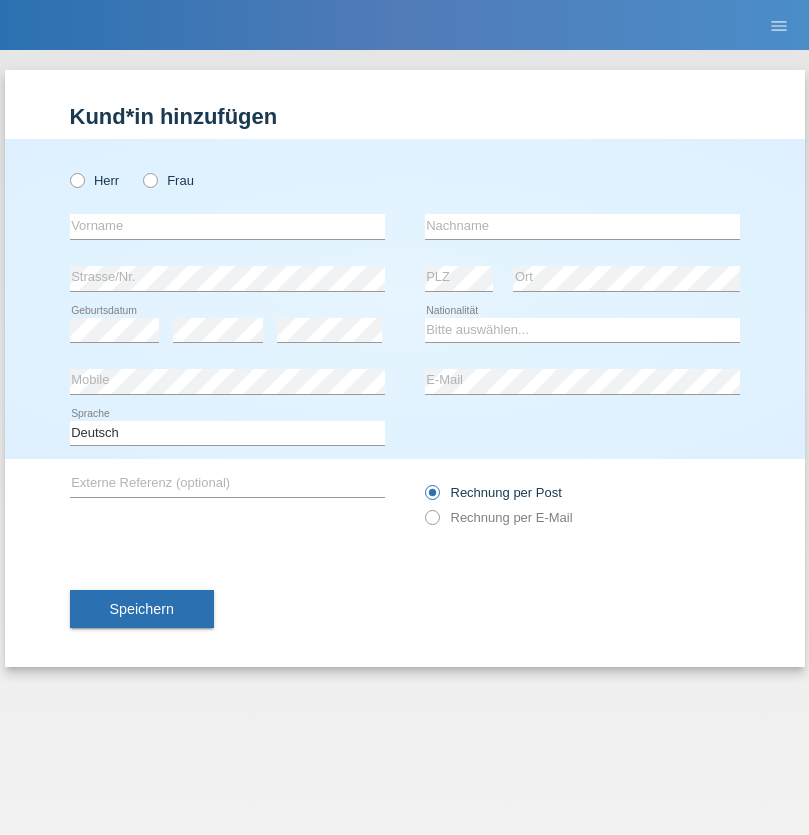 scroll, scrollTop: 0, scrollLeft: 0, axis: both 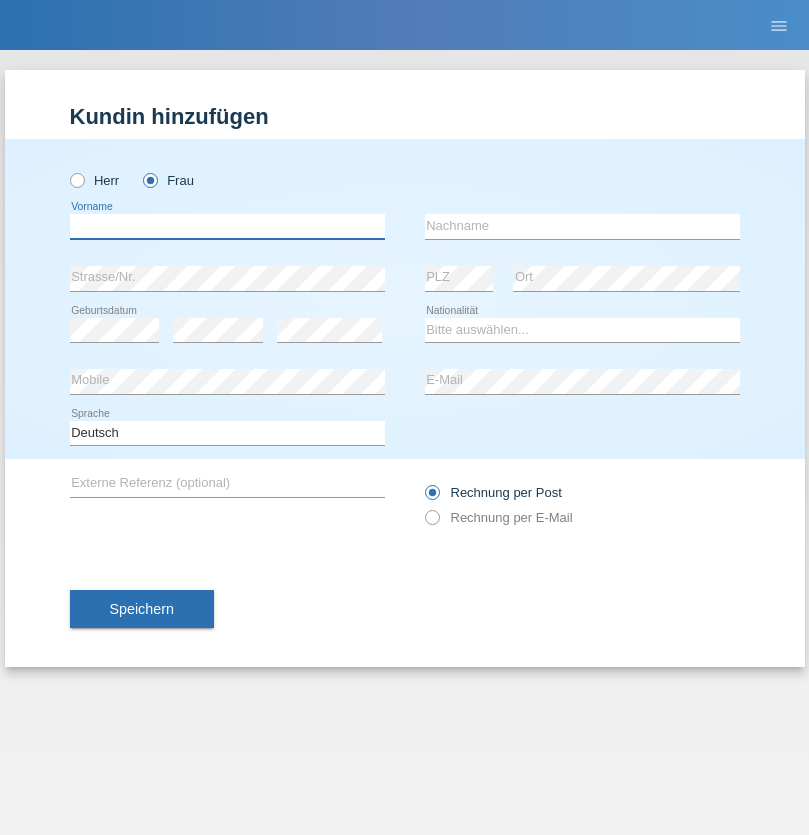 click at bounding box center [227, 226] 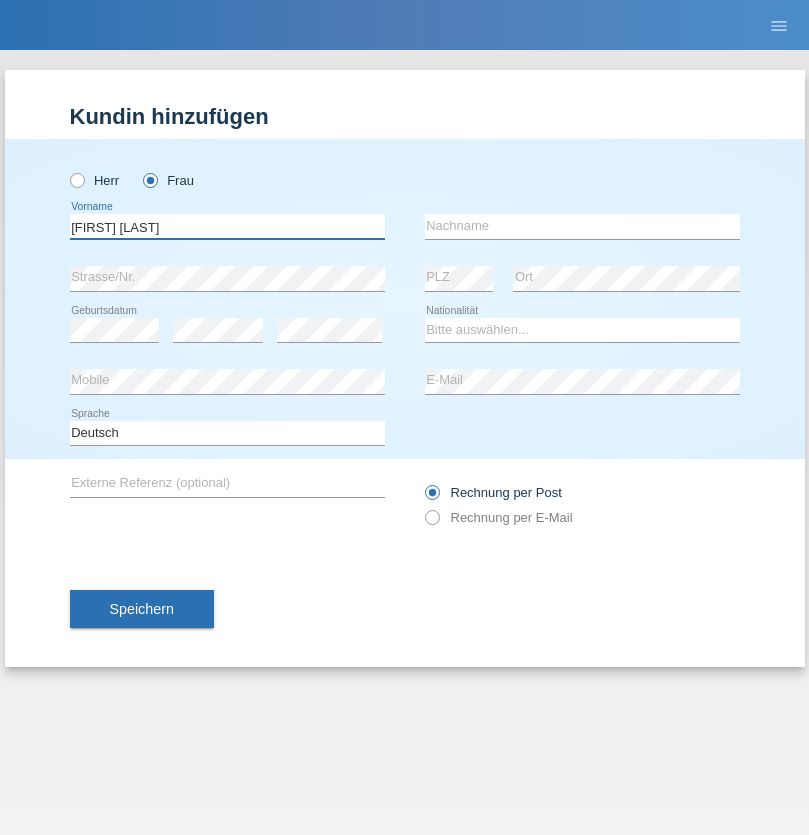 type on "Maria Fernanda" 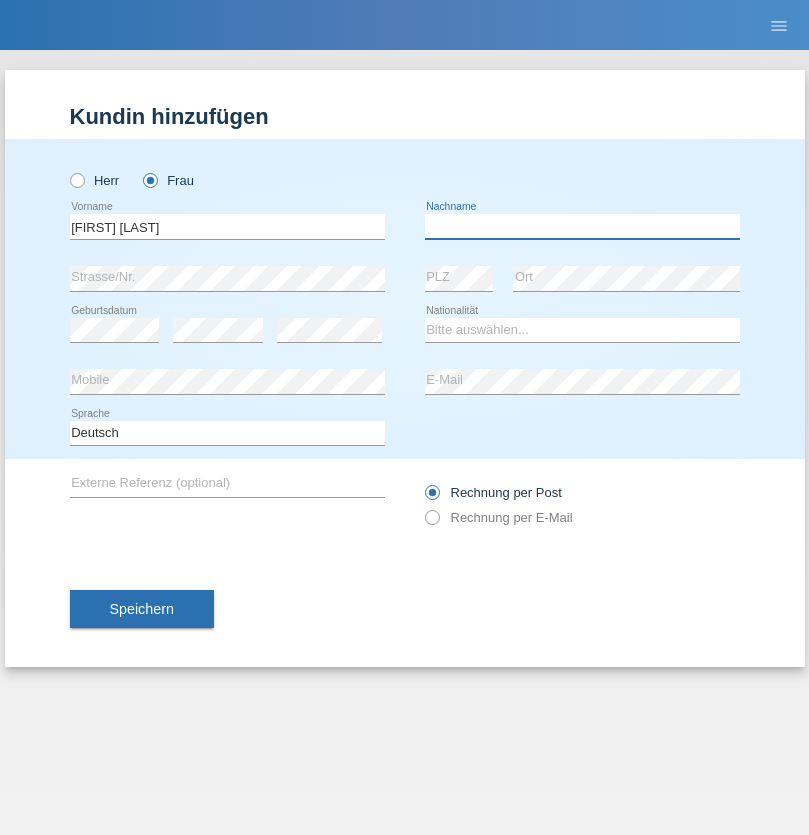 click at bounding box center [582, 226] 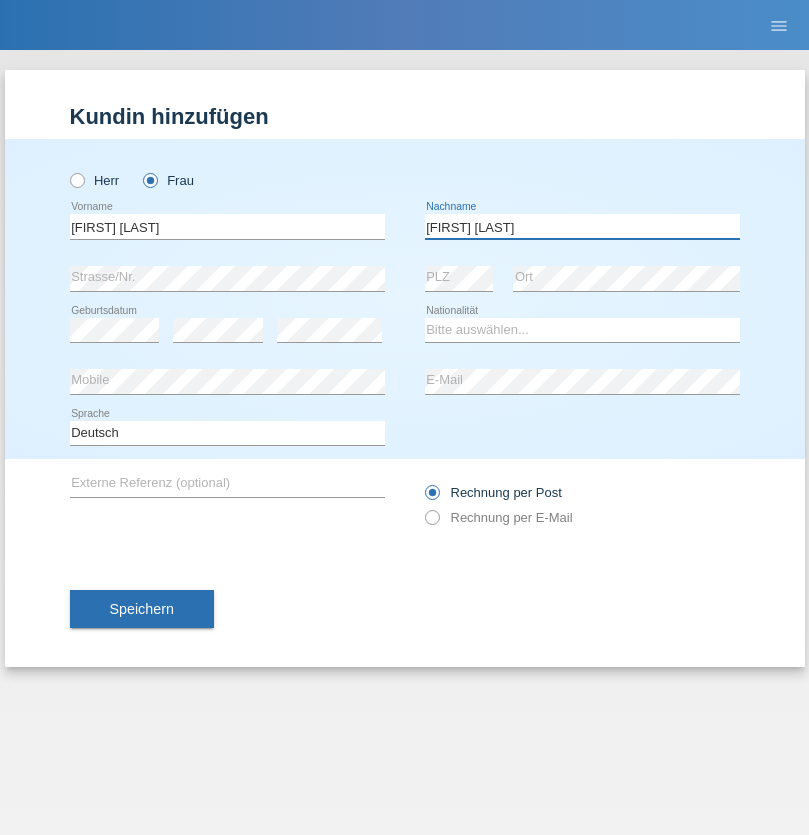 type on "Knusel Campillo" 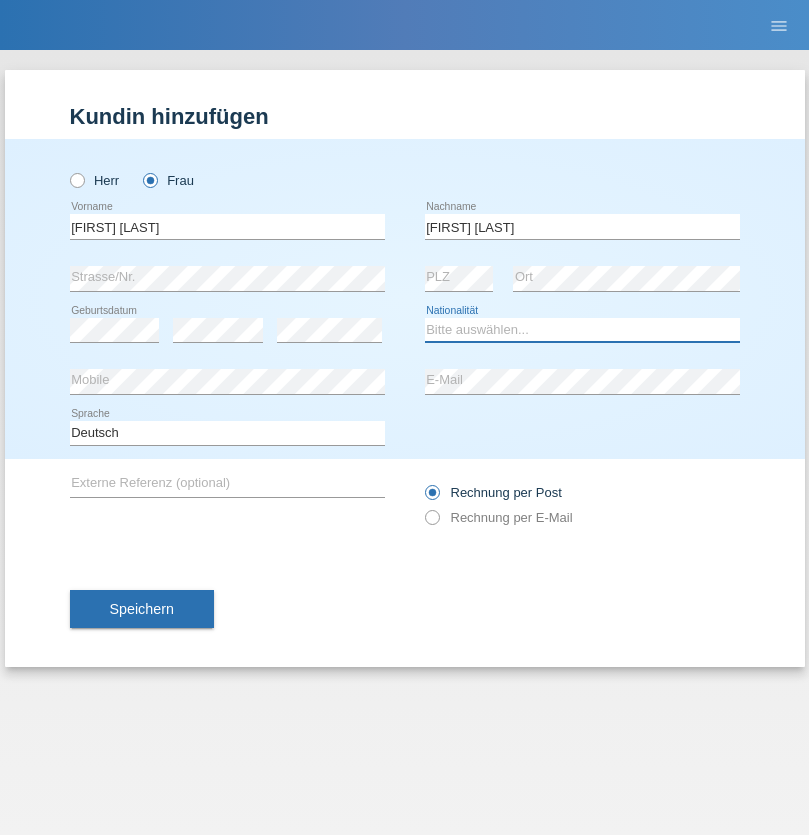 select on "CH" 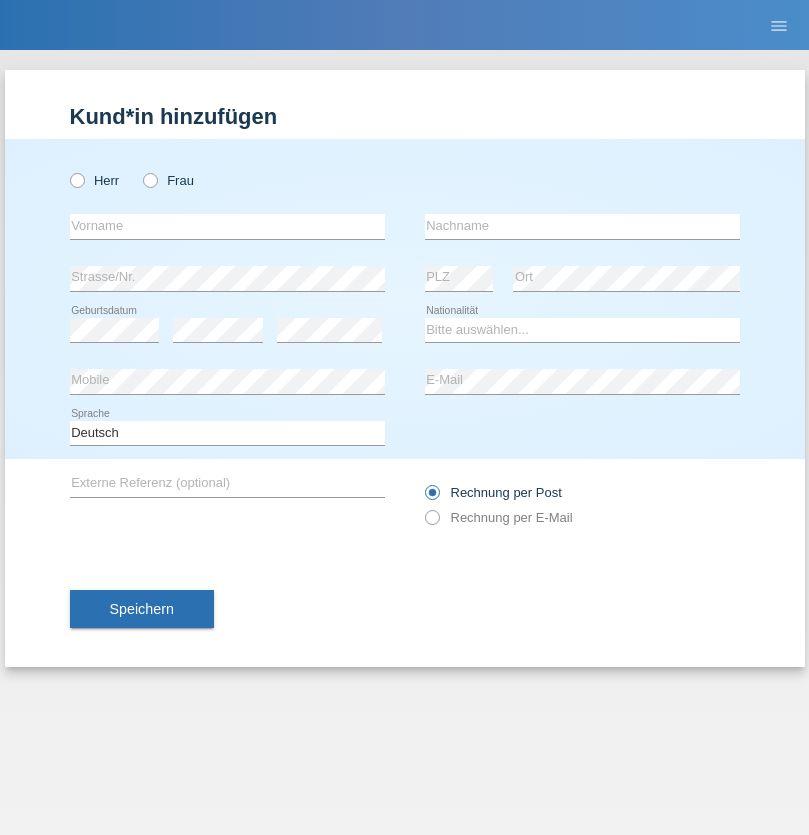 scroll, scrollTop: 0, scrollLeft: 0, axis: both 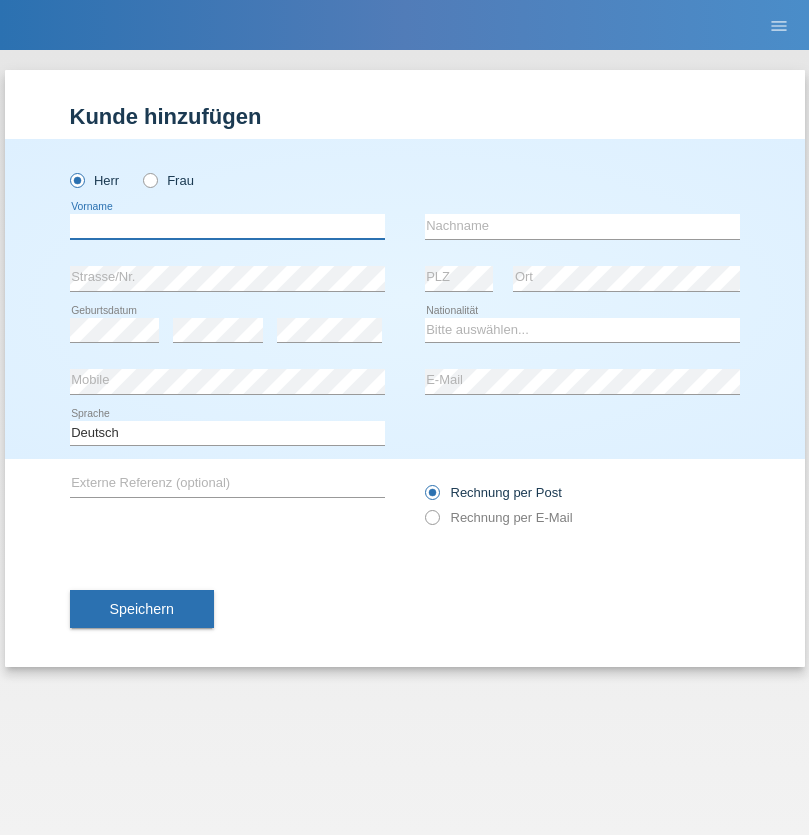 click at bounding box center (227, 226) 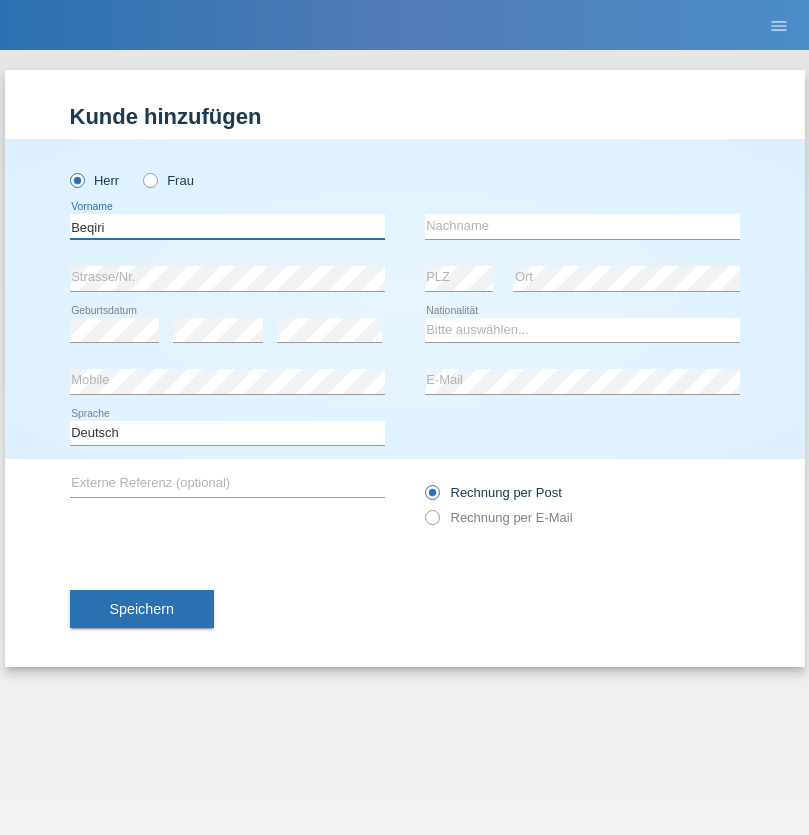type on "Beqiri" 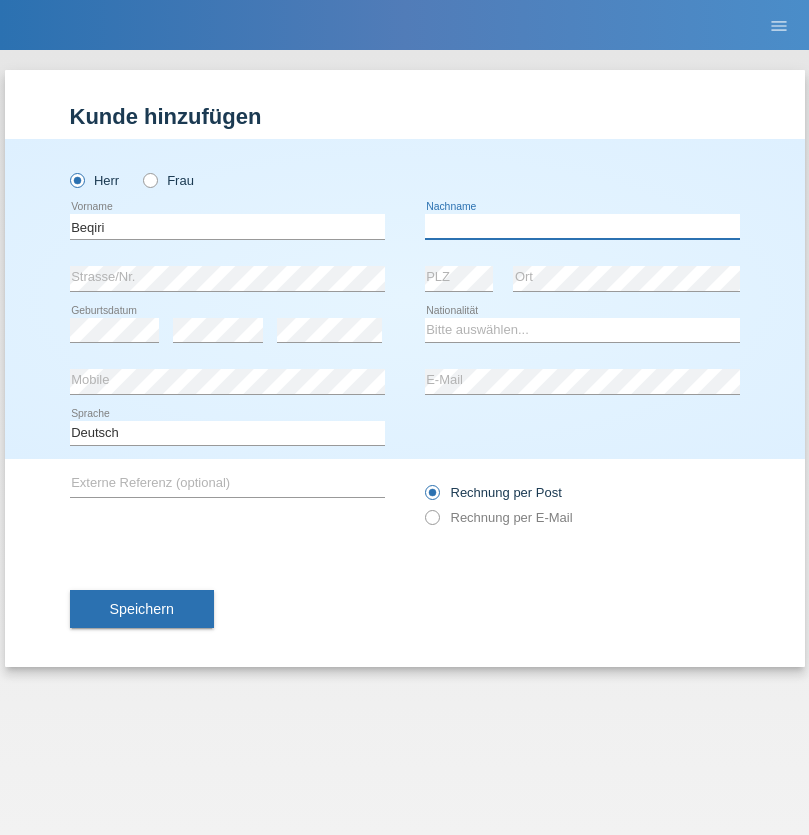 click at bounding box center (582, 226) 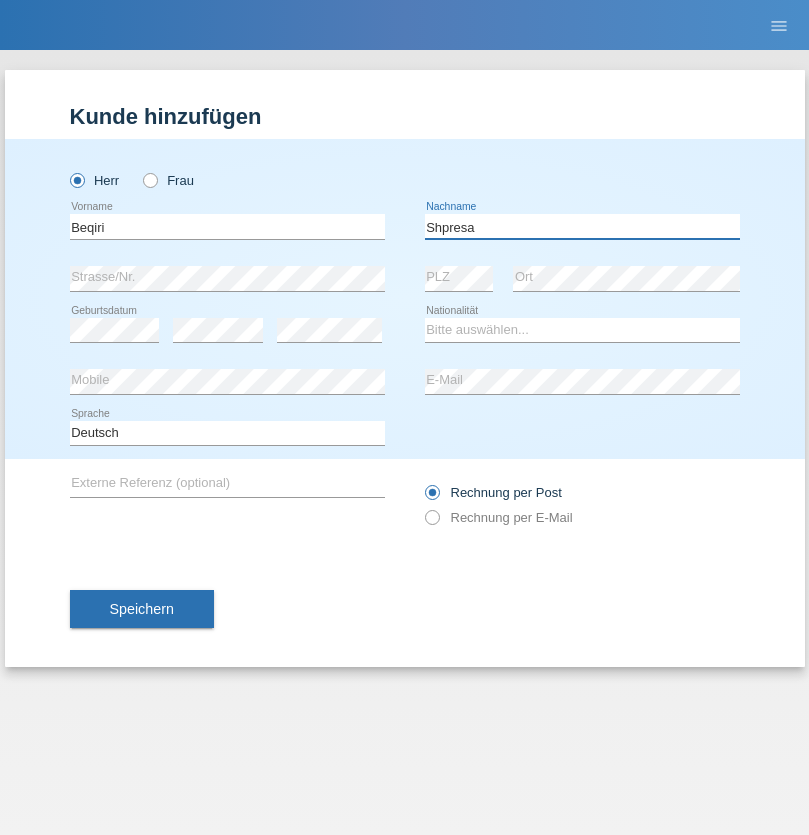 type on "Shpresa" 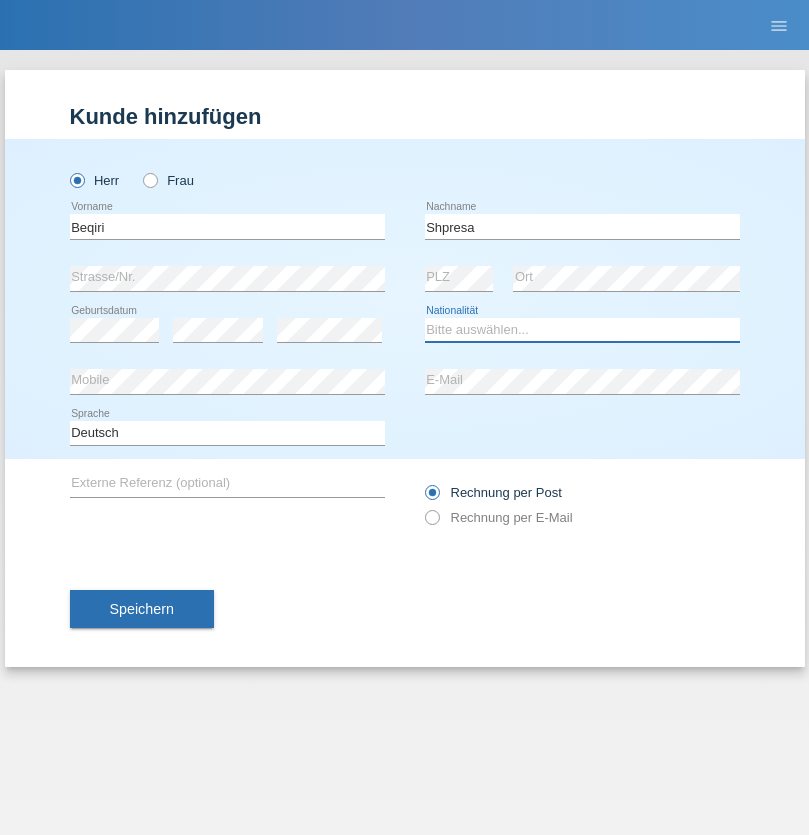 select on "XK" 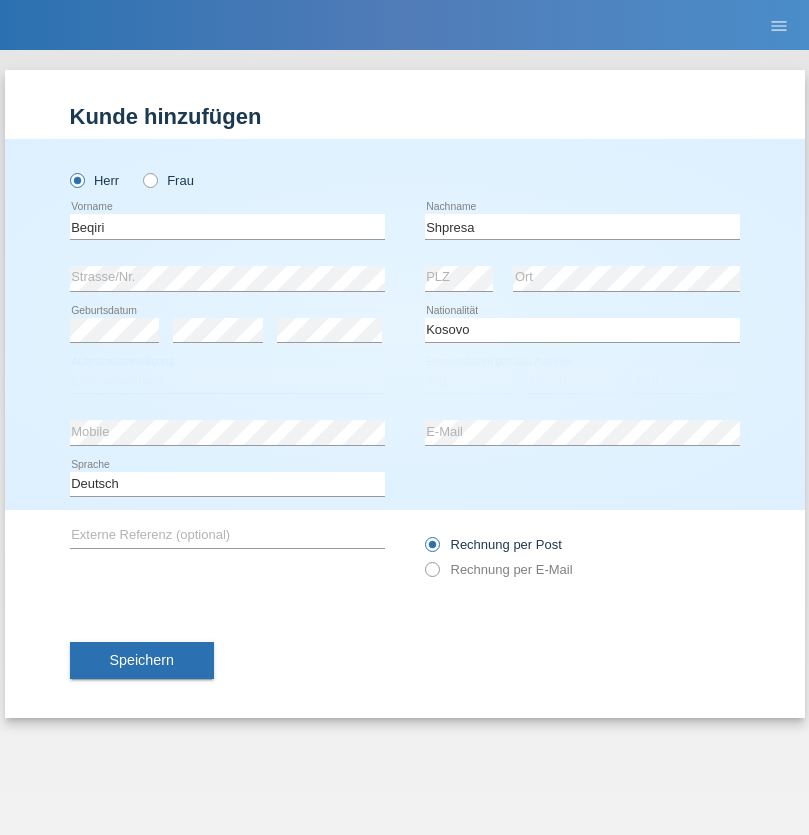 select on "C" 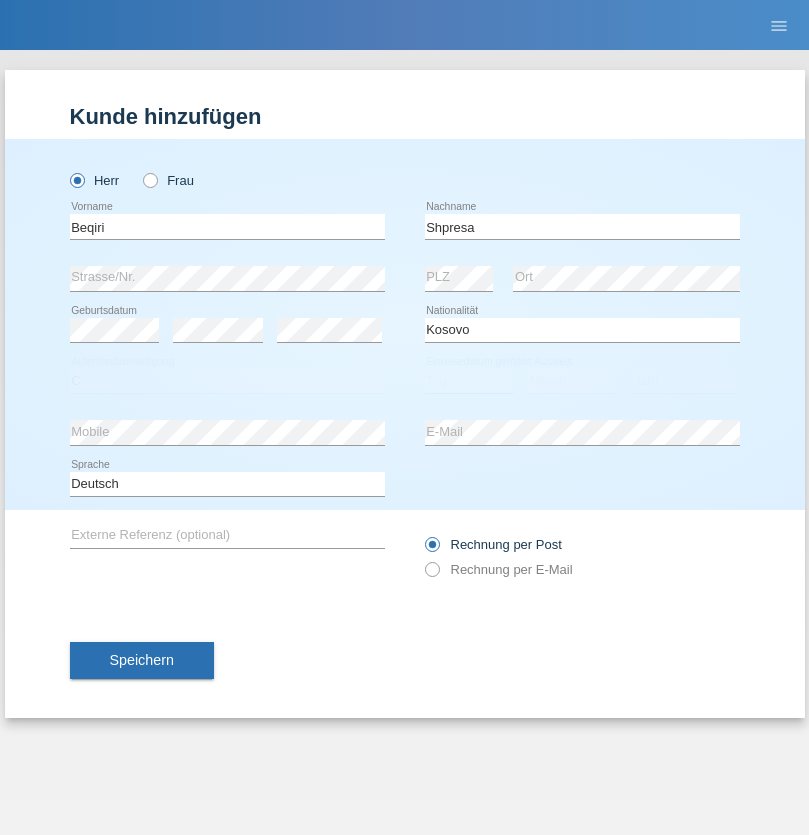 select on "08" 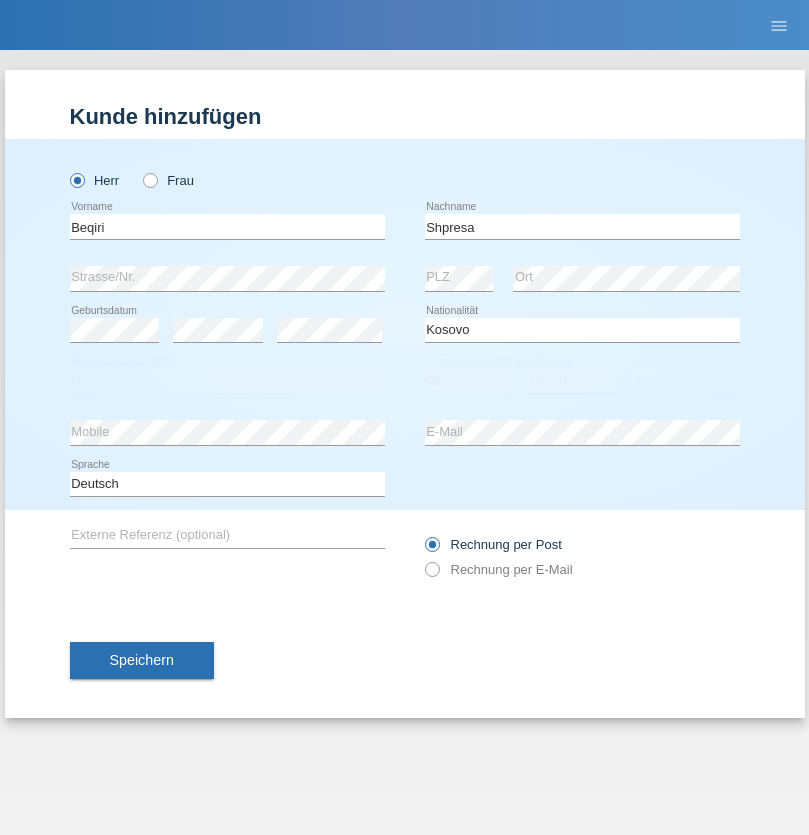select on "02" 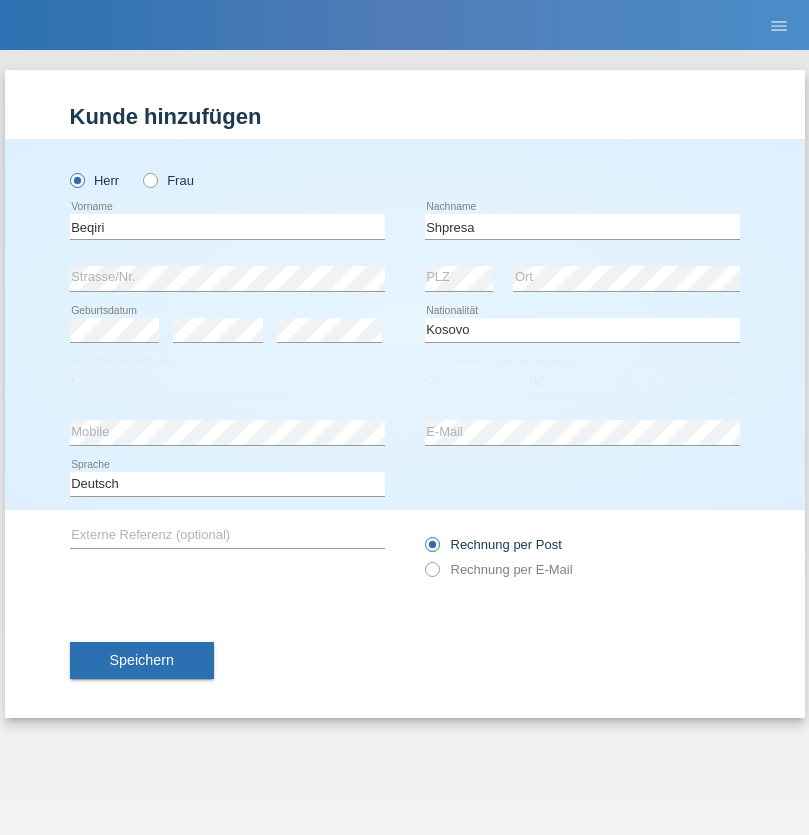 select on "1979" 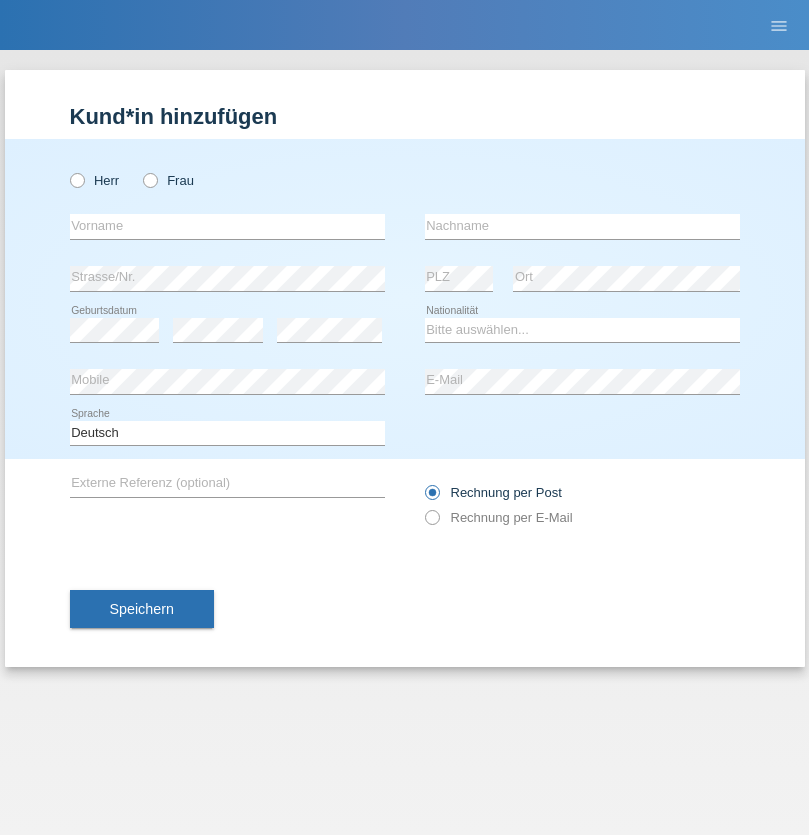 scroll, scrollTop: 0, scrollLeft: 0, axis: both 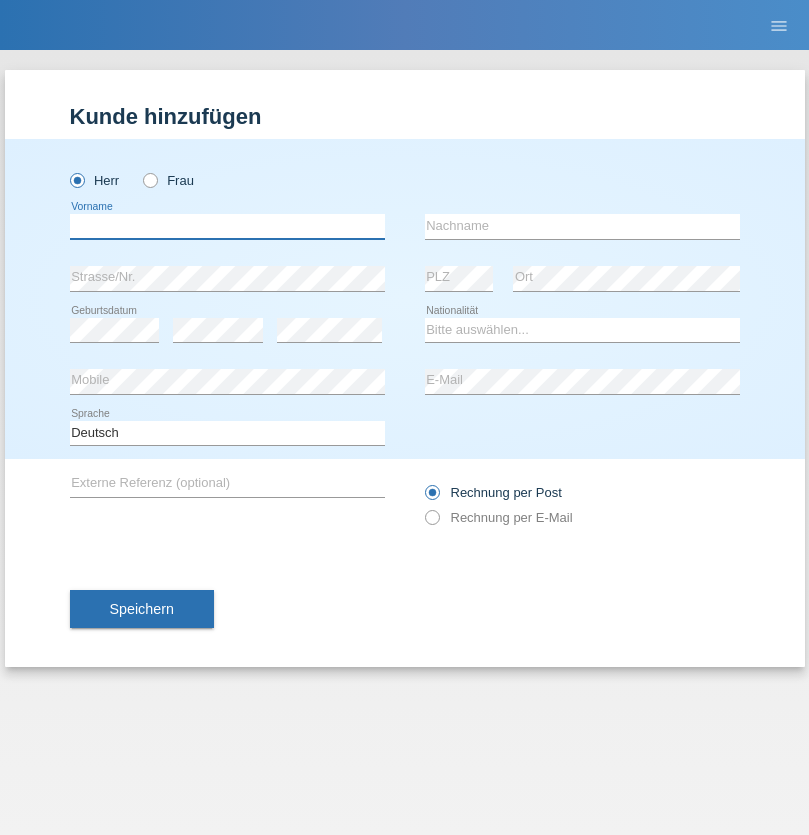 click at bounding box center (227, 226) 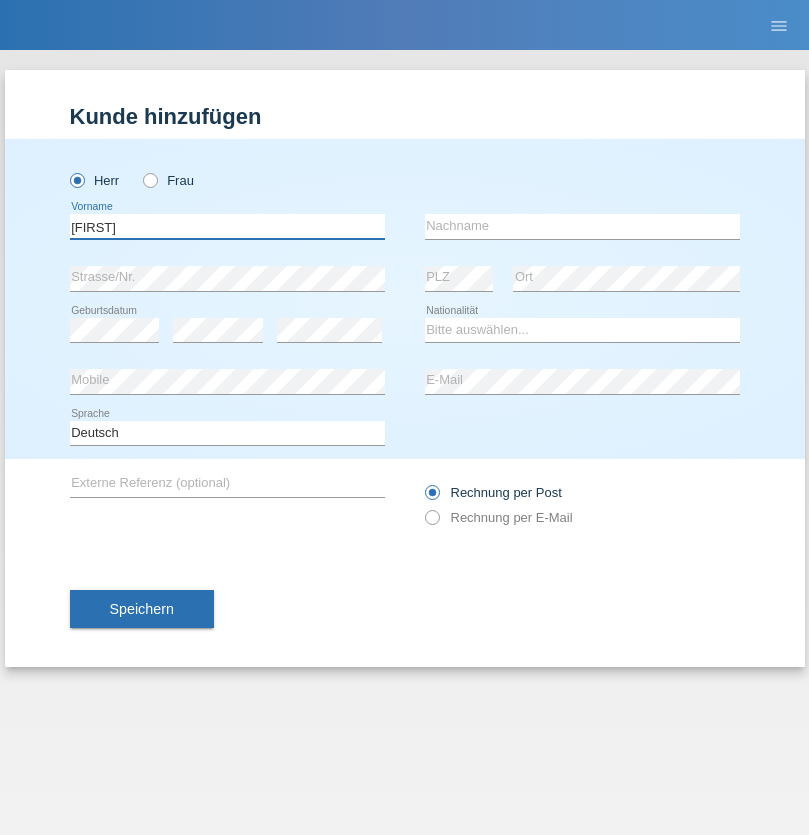 type on "[FIRST]" 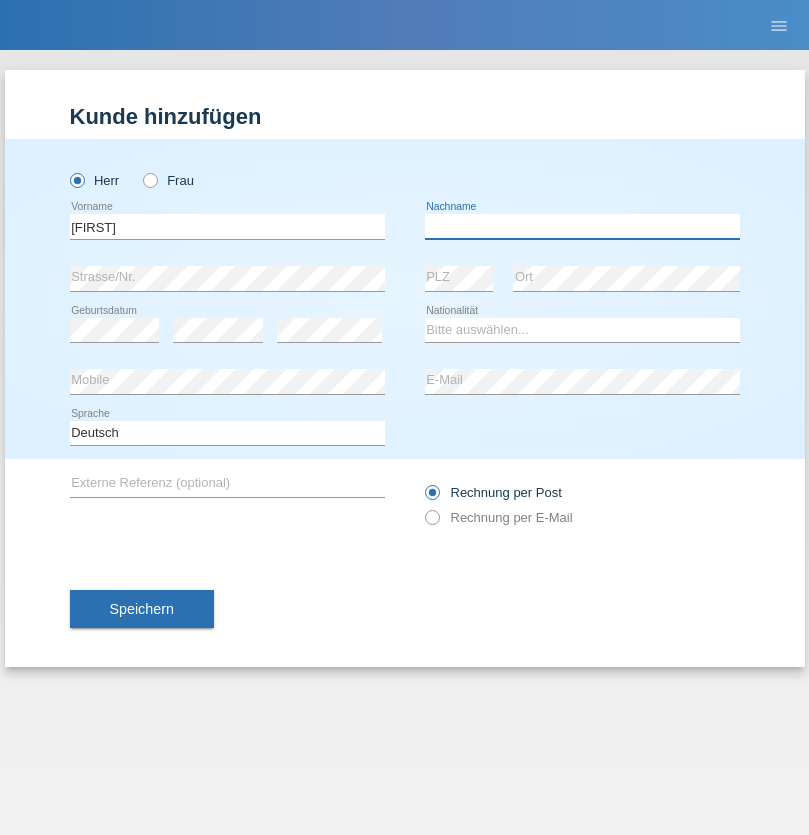click at bounding box center [582, 226] 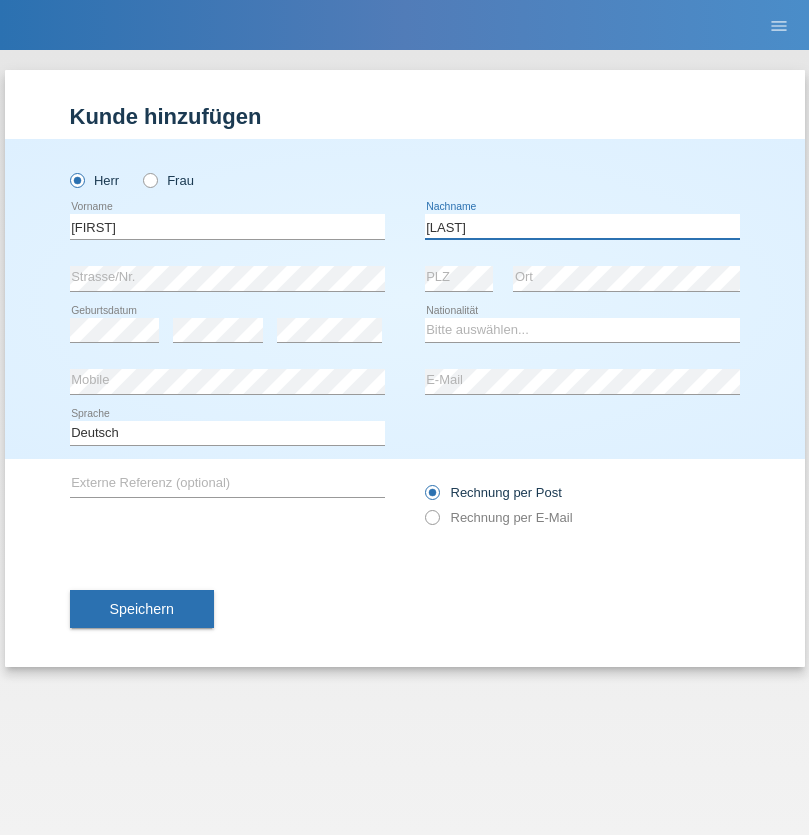 type on "[LAST]" 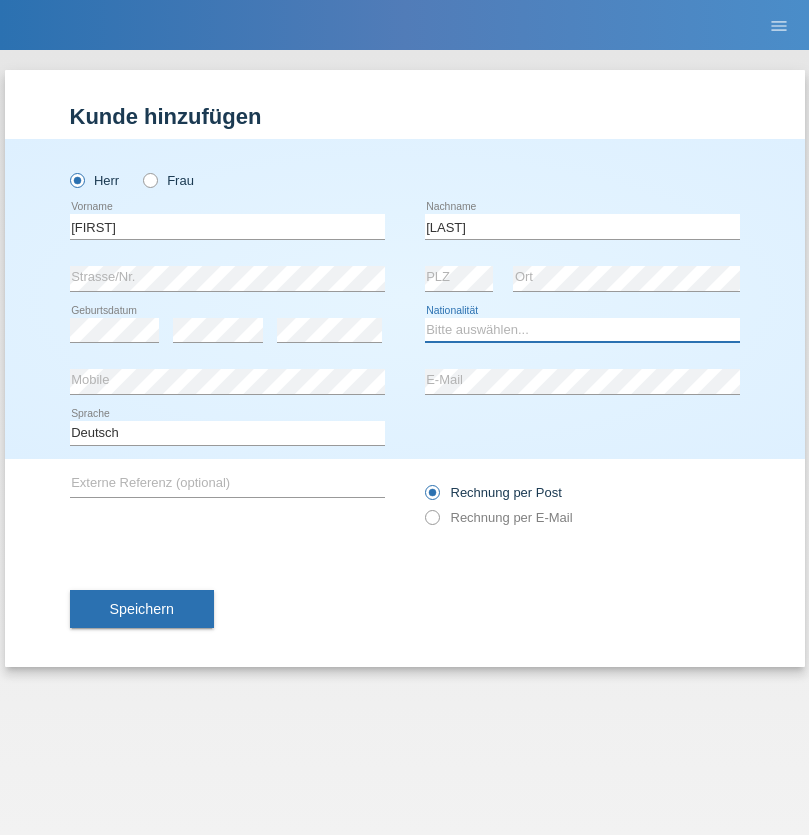 select on "CH" 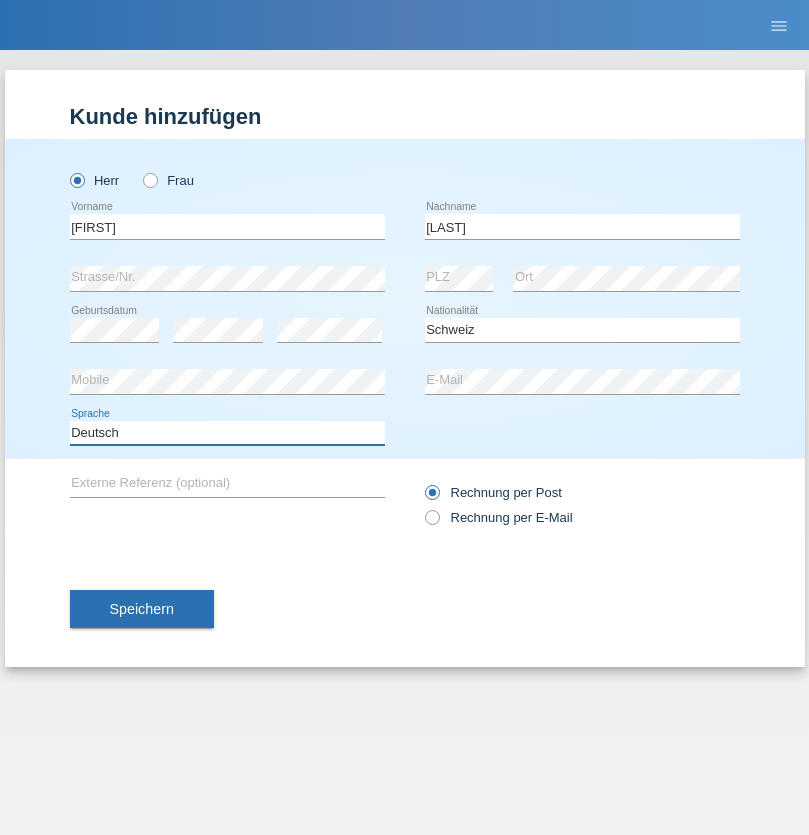 select on "en" 